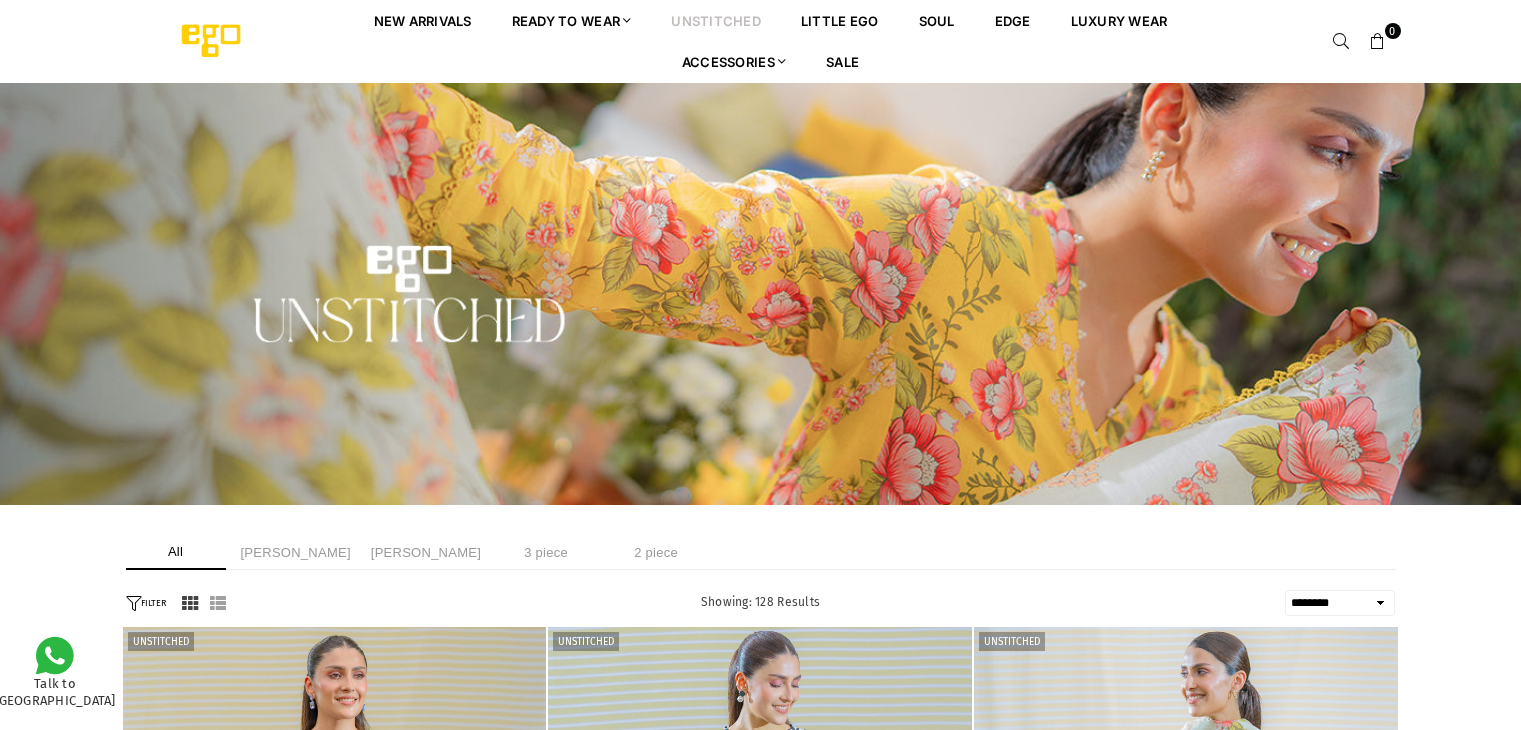 select on "******" 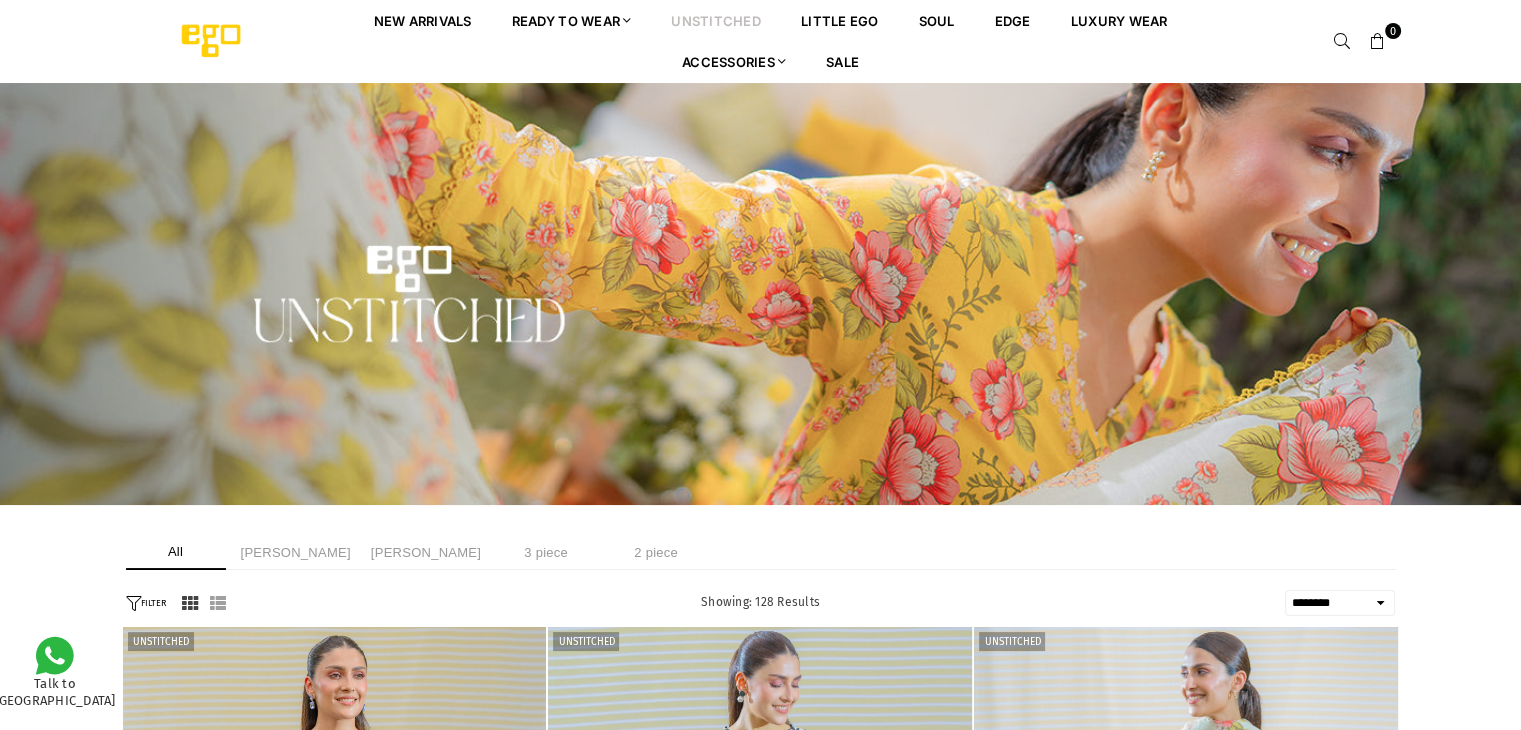 scroll, scrollTop: 0, scrollLeft: 0, axis: both 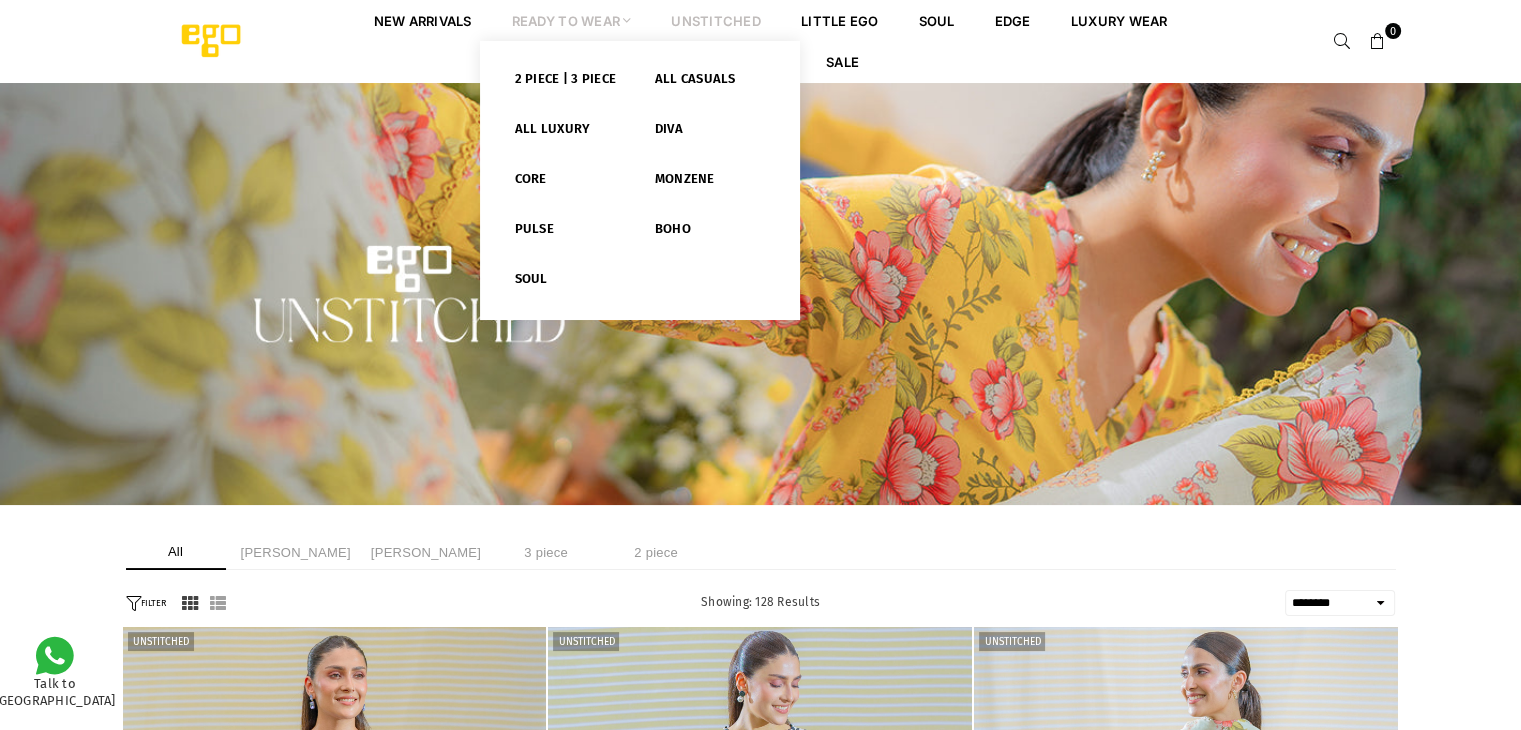 click on "Ready to Wear" at bounding box center (572, 20) 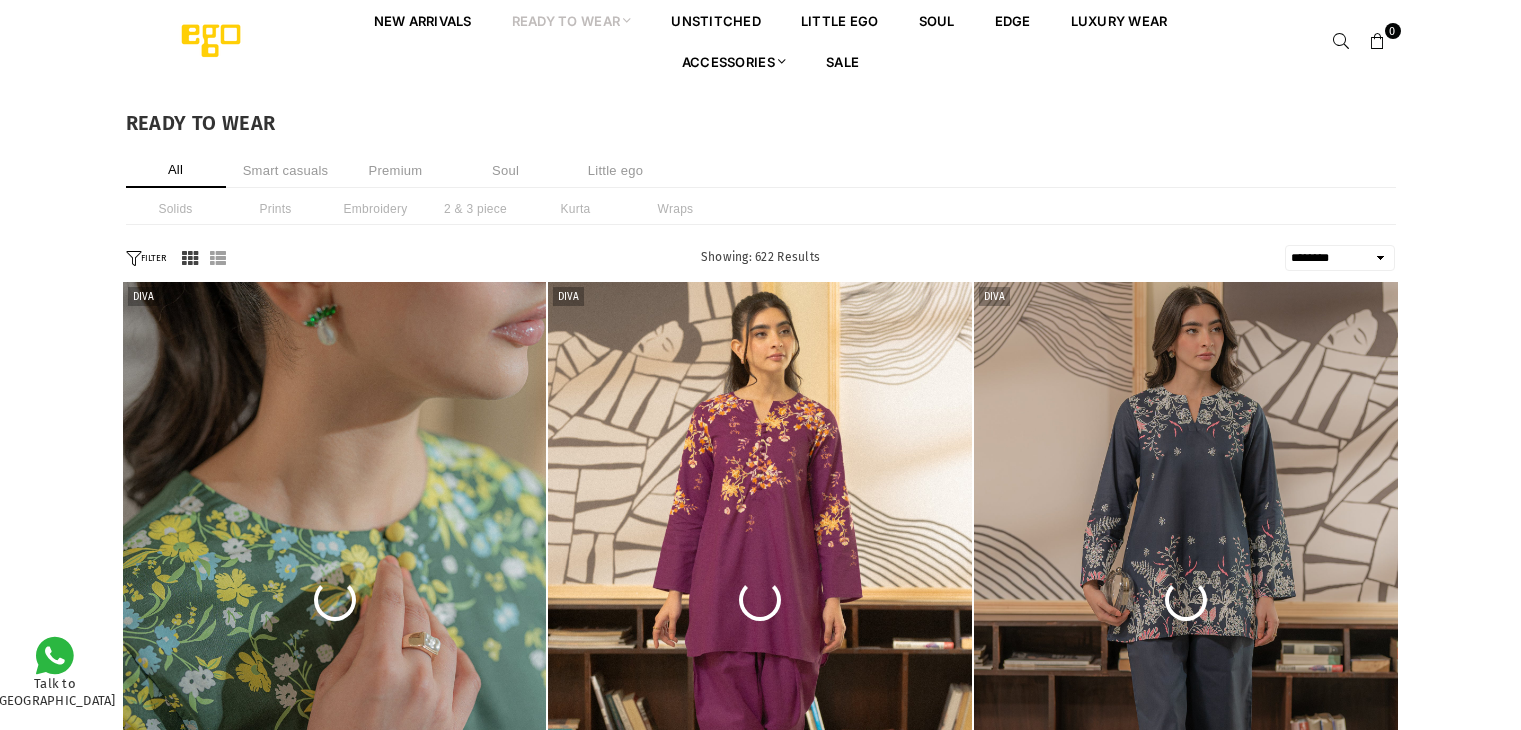select on "******" 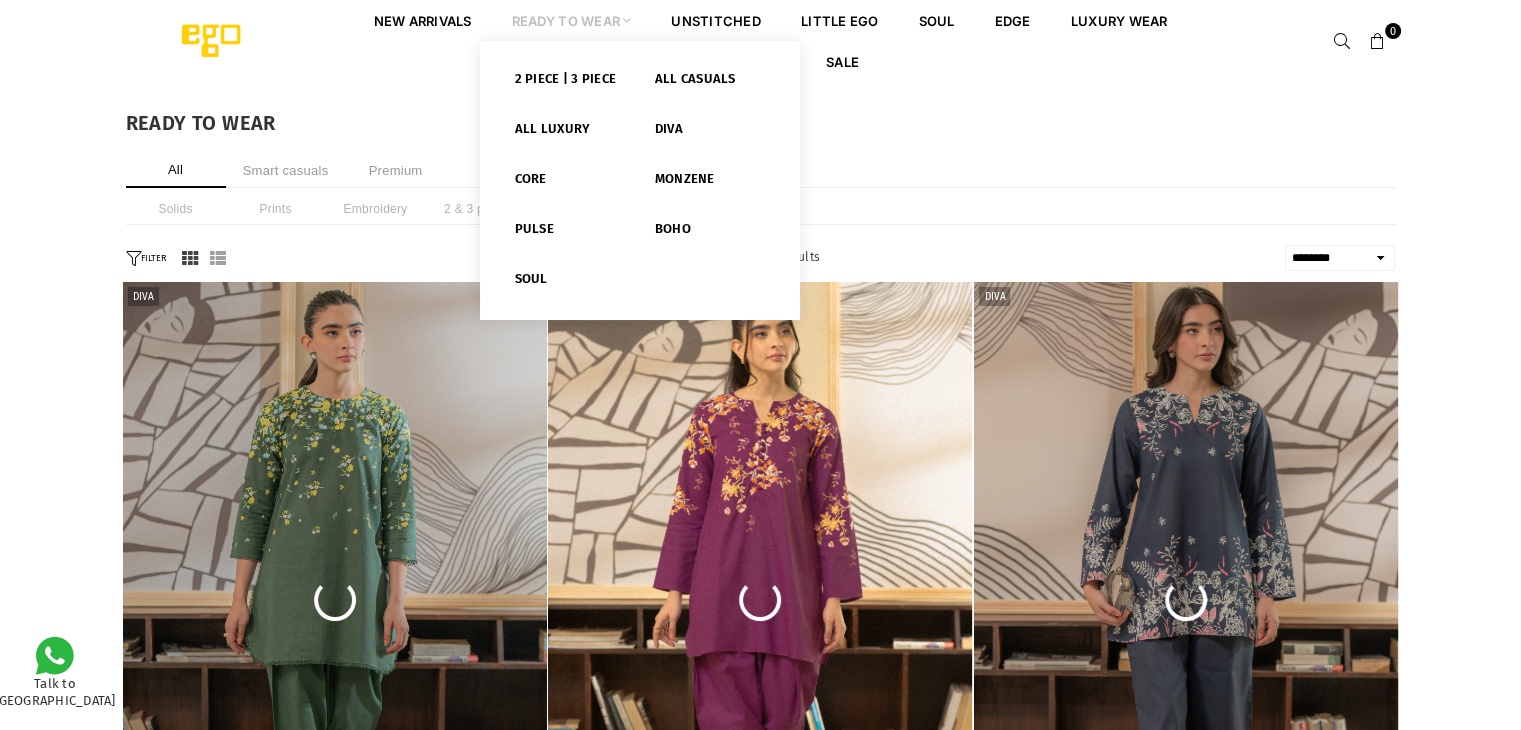 scroll, scrollTop: 0, scrollLeft: 0, axis: both 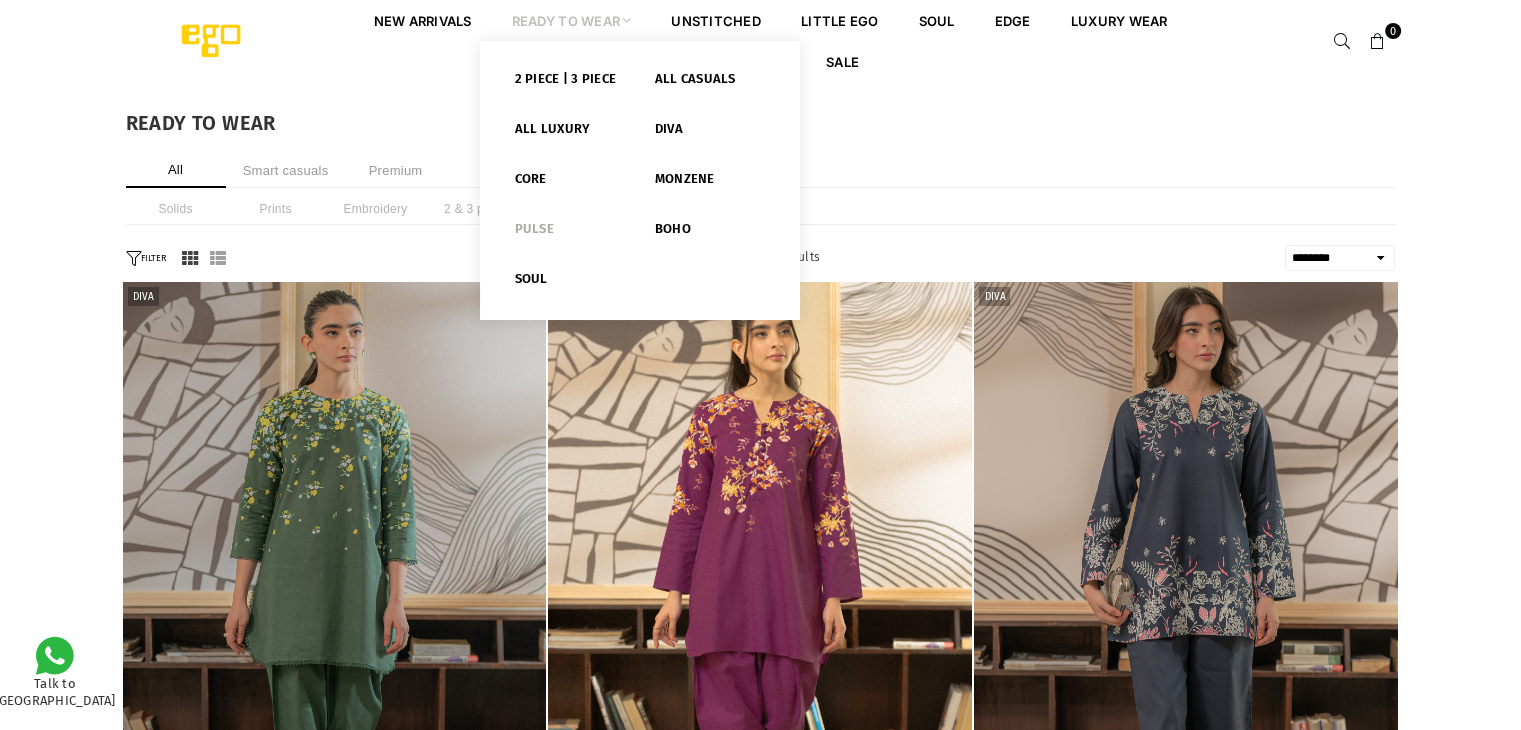 click on "Pulse" at bounding box center (570, 233) 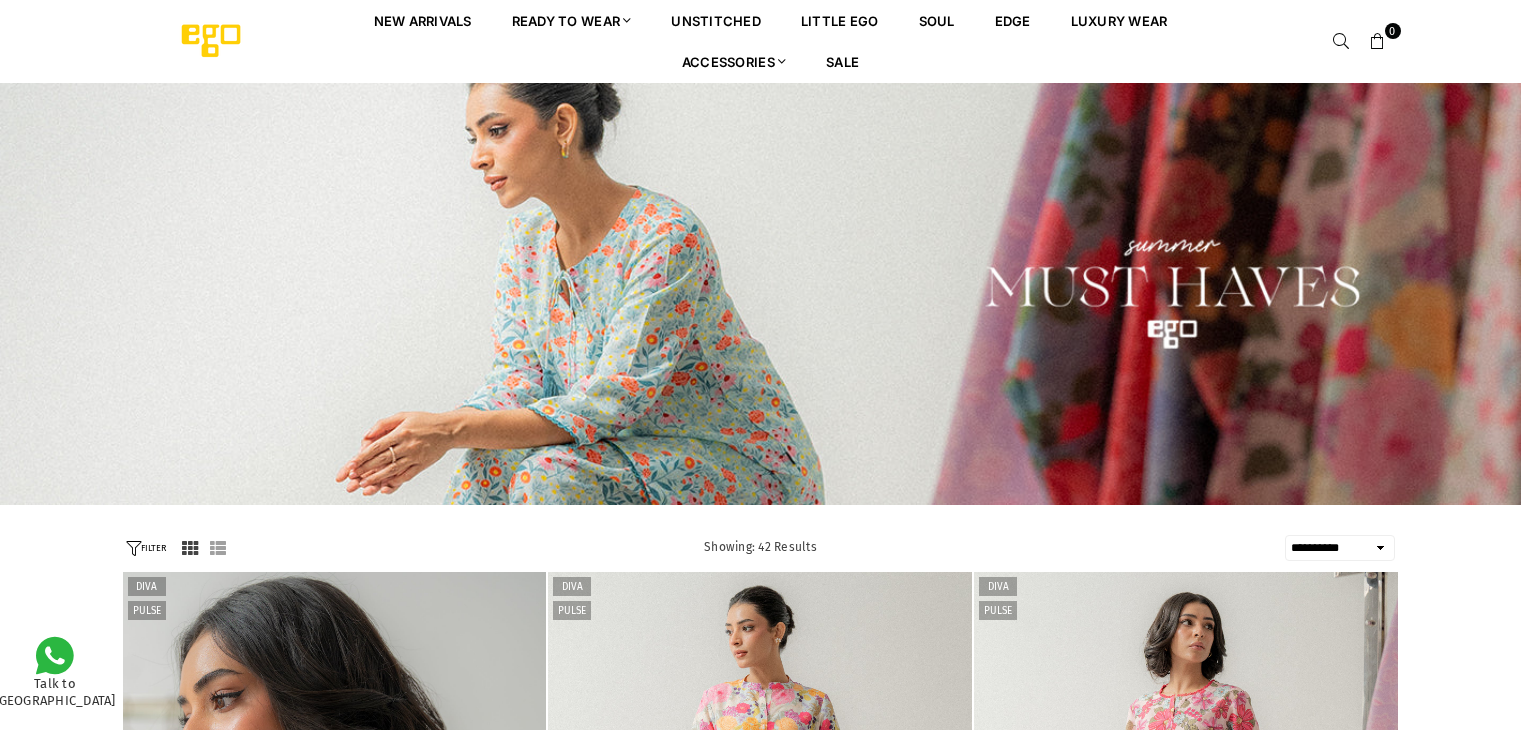 select on "**********" 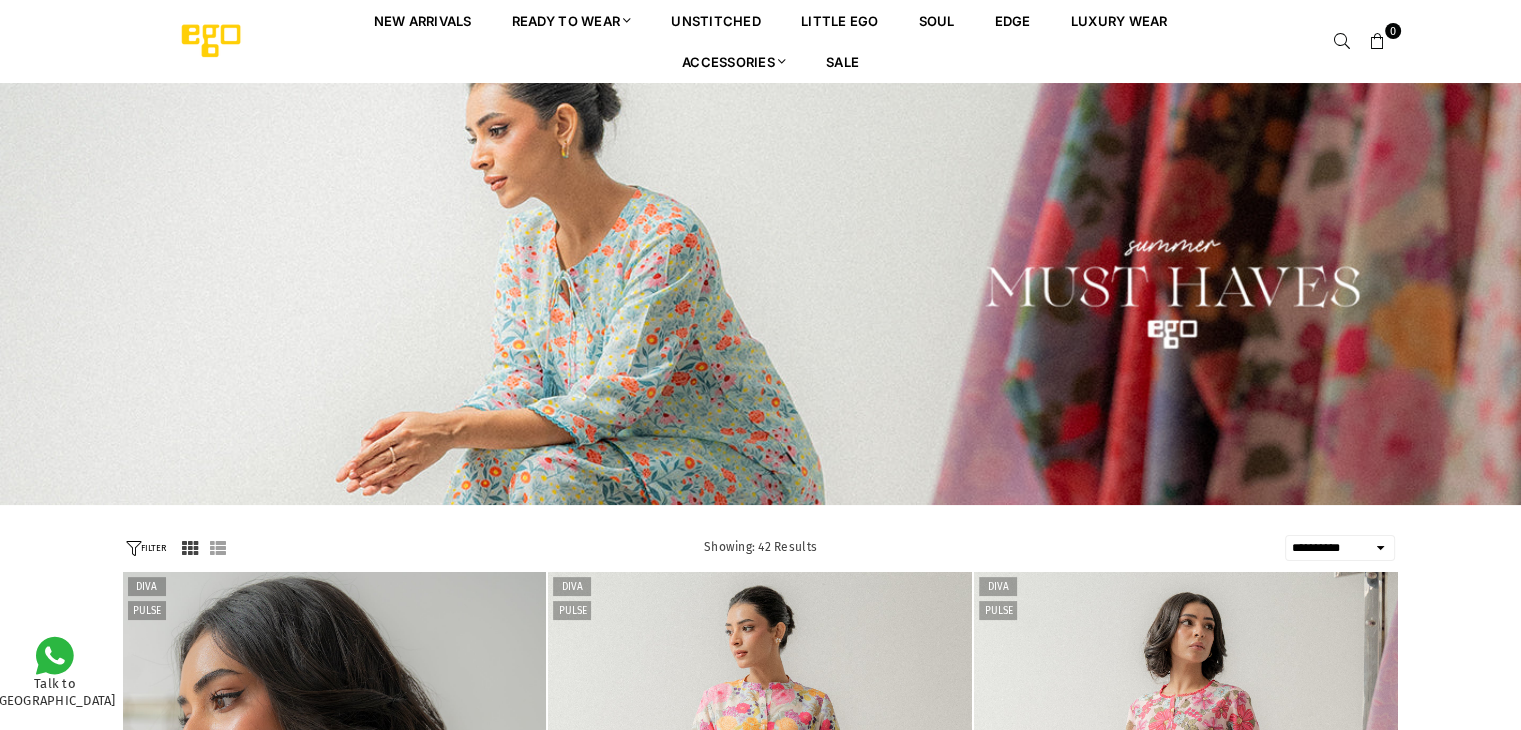 scroll, scrollTop: 0, scrollLeft: 0, axis: both 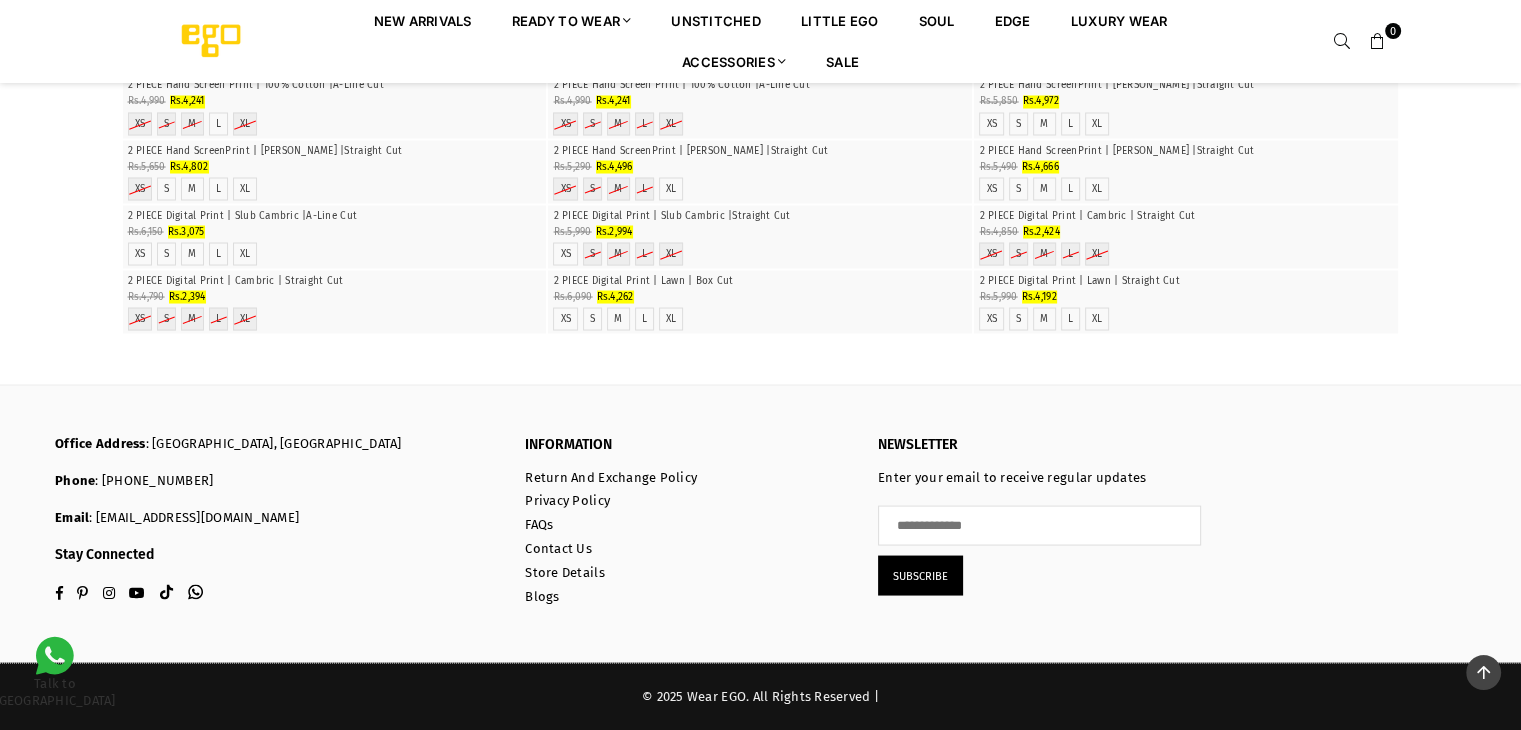 click at bounding box center (760, 10) 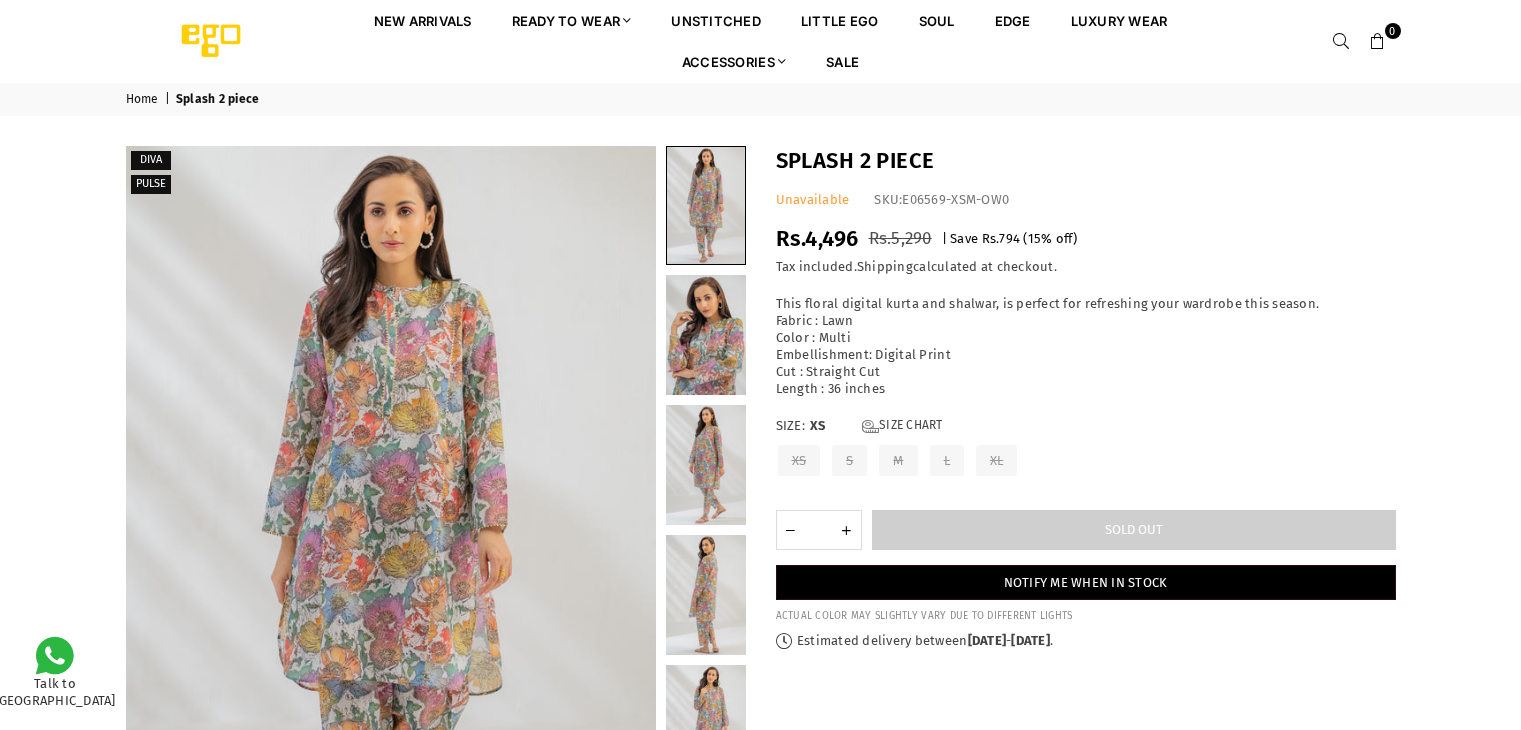 scroll, scrollTop: 0, scrollLeft: 0, axis: both 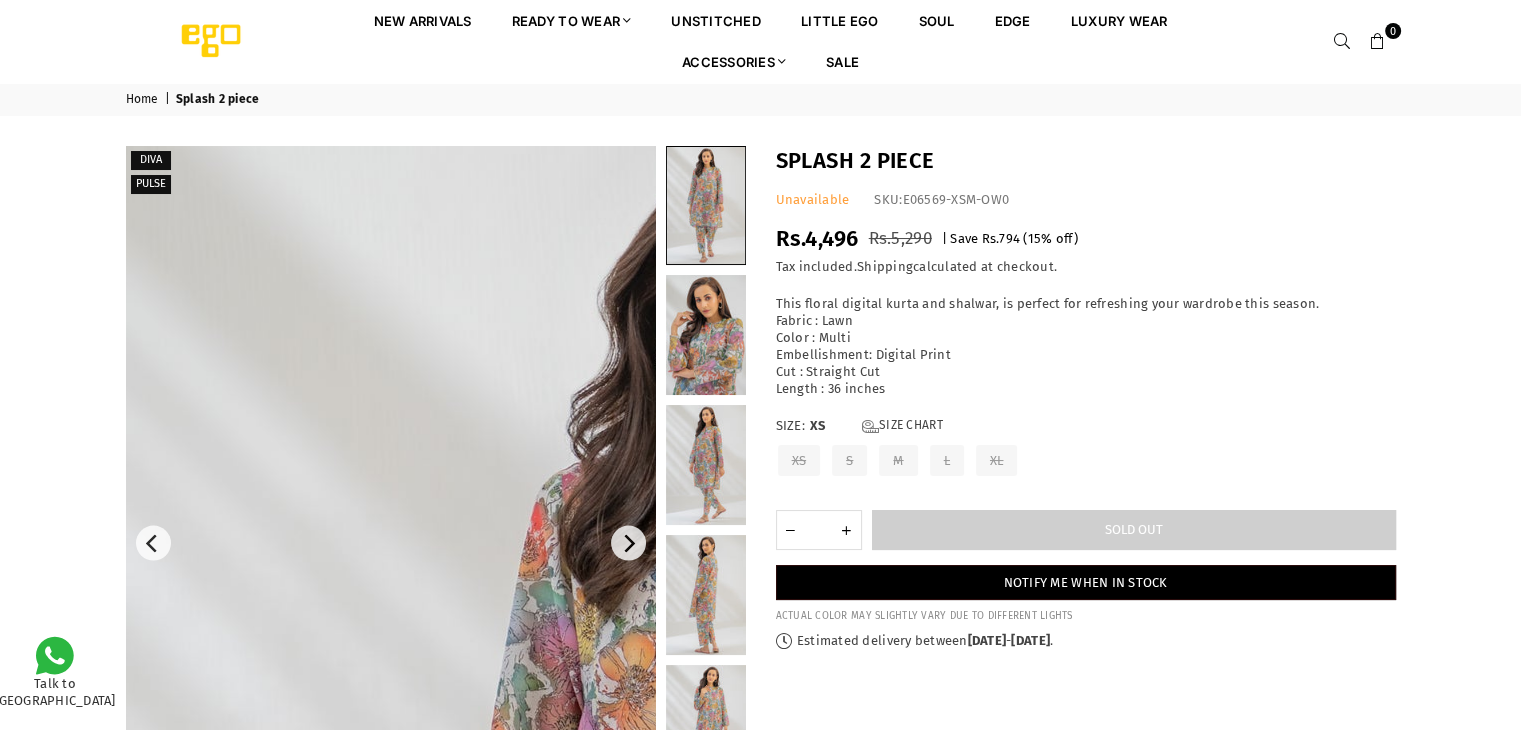 click at bounding box center (726, 1046) 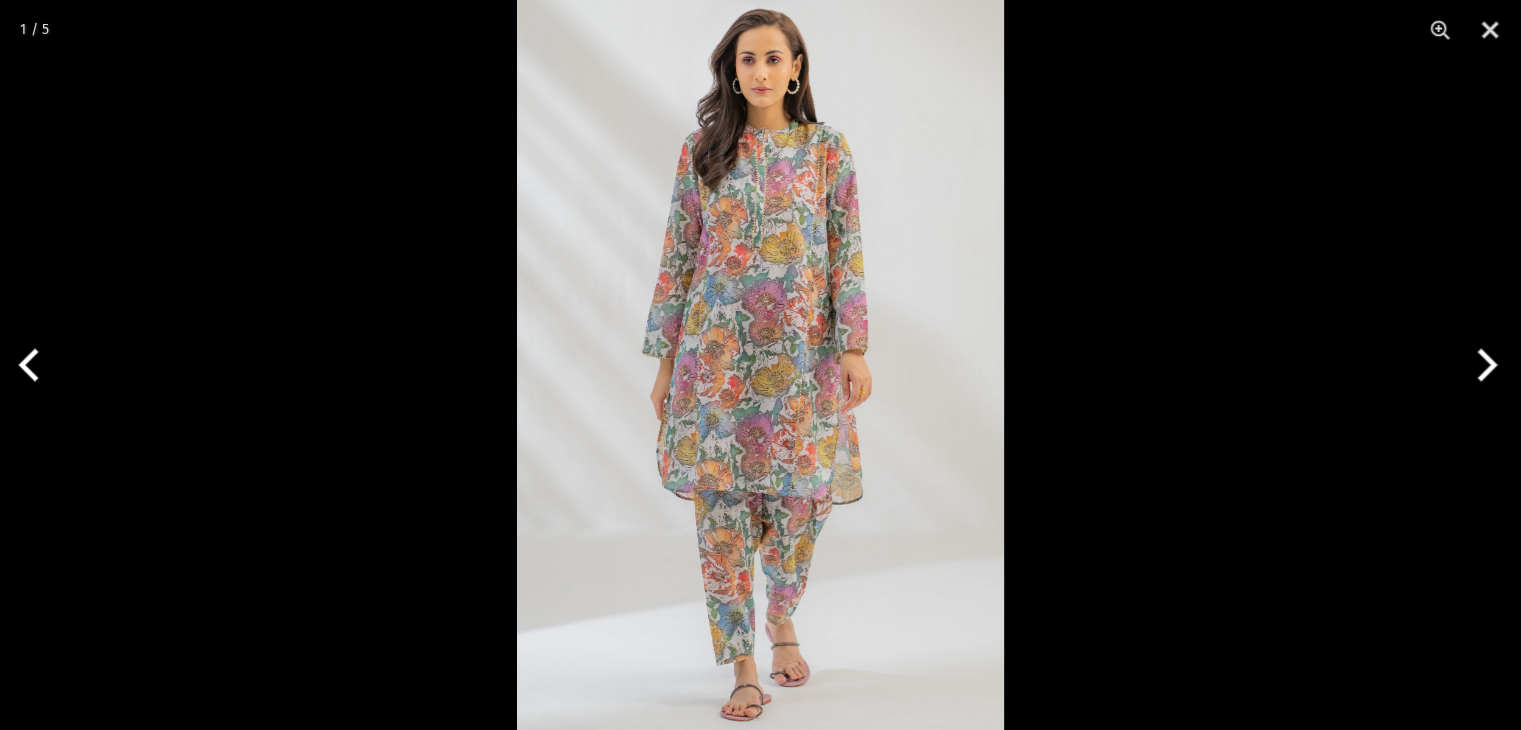 click at bounding box center (760, 365) 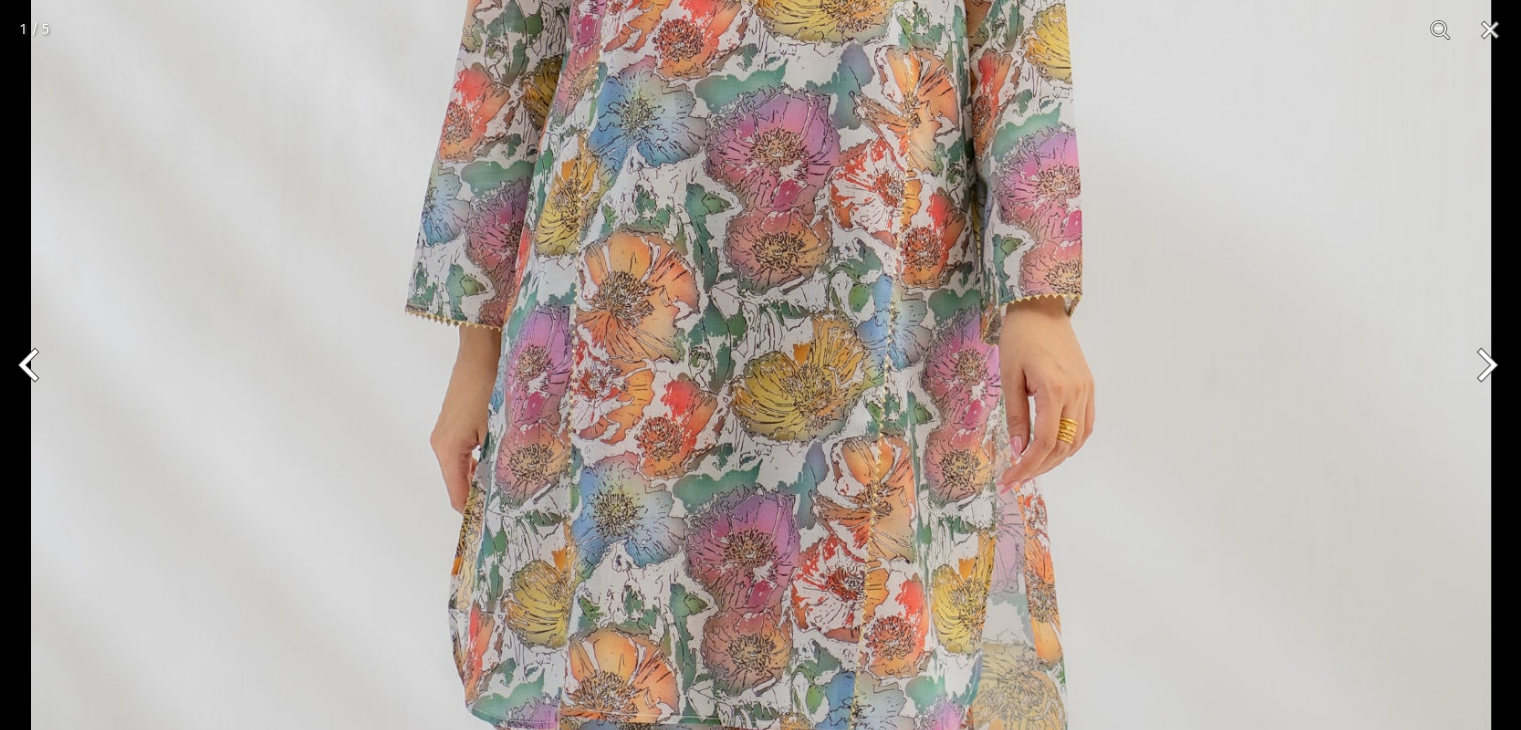 click at bounding box center (761, 346) 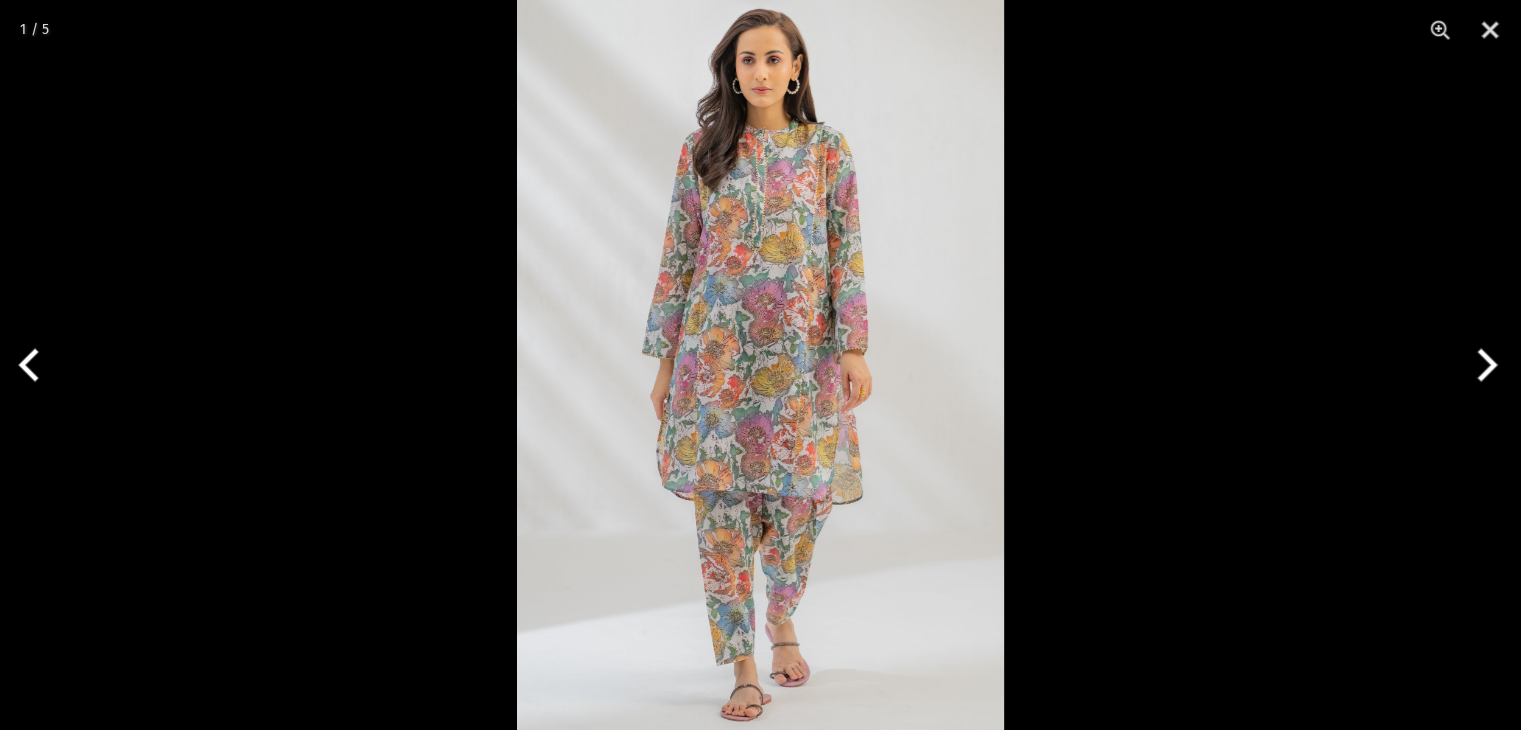 click at bounding box center (760, 365) 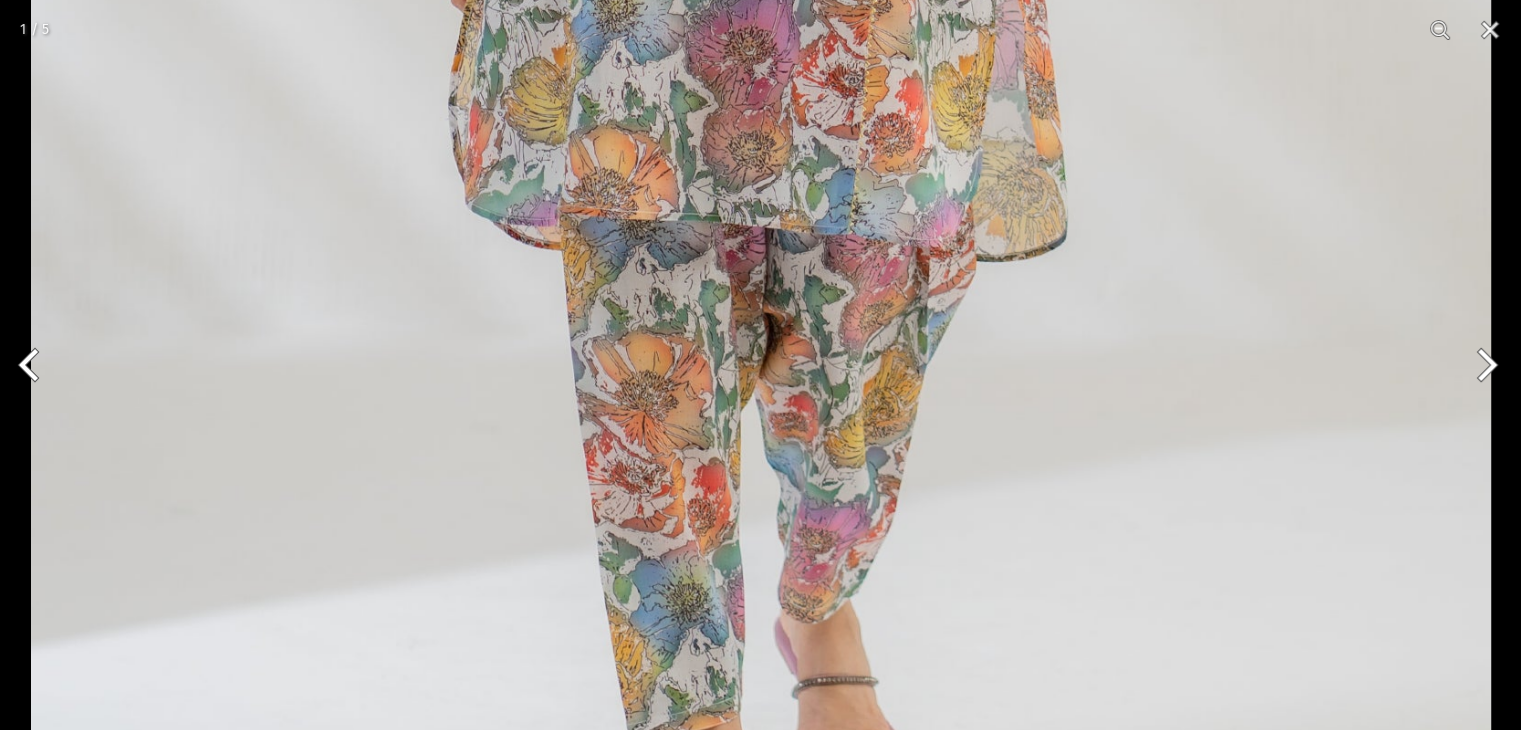 click at bounding box center [761, -157] 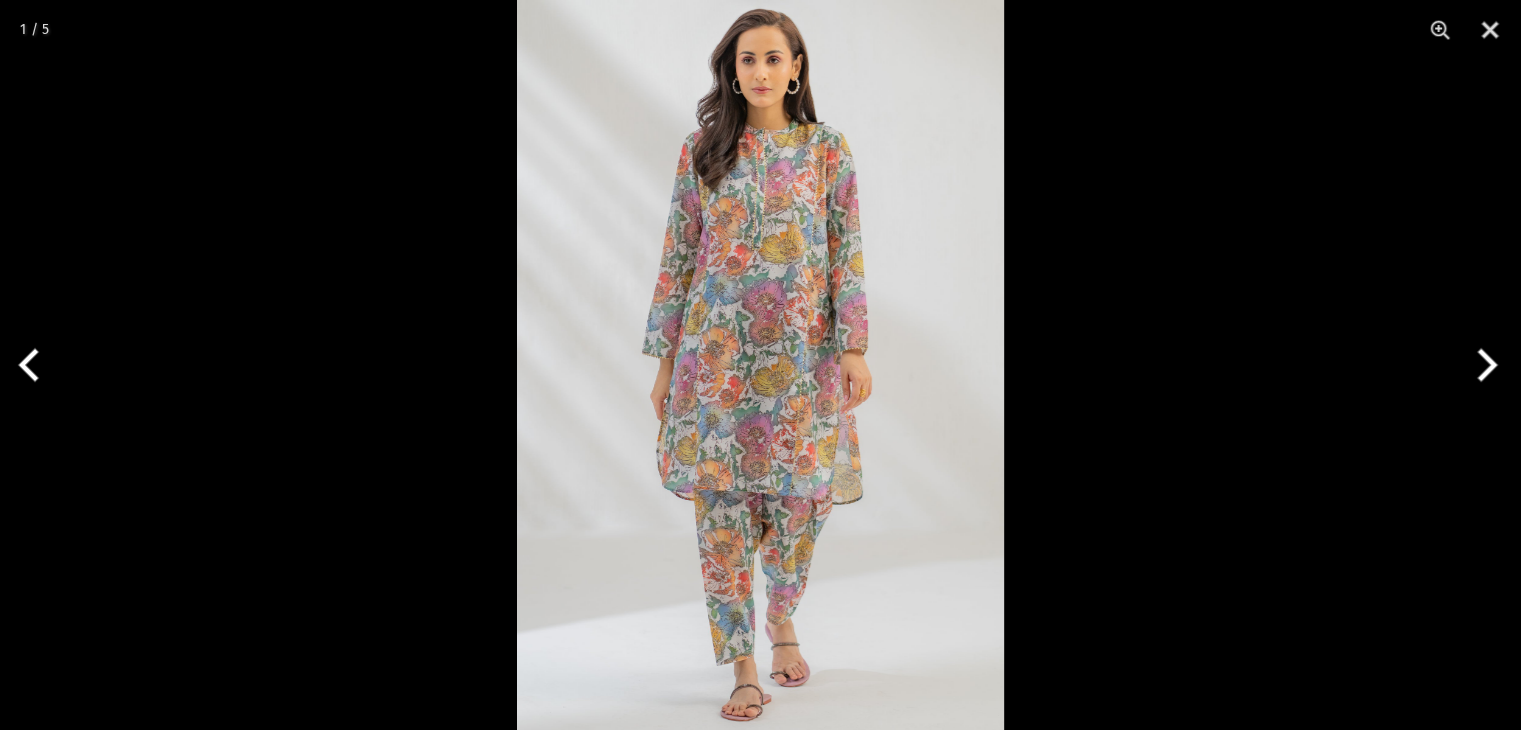 click at bounding box center [760, 365] 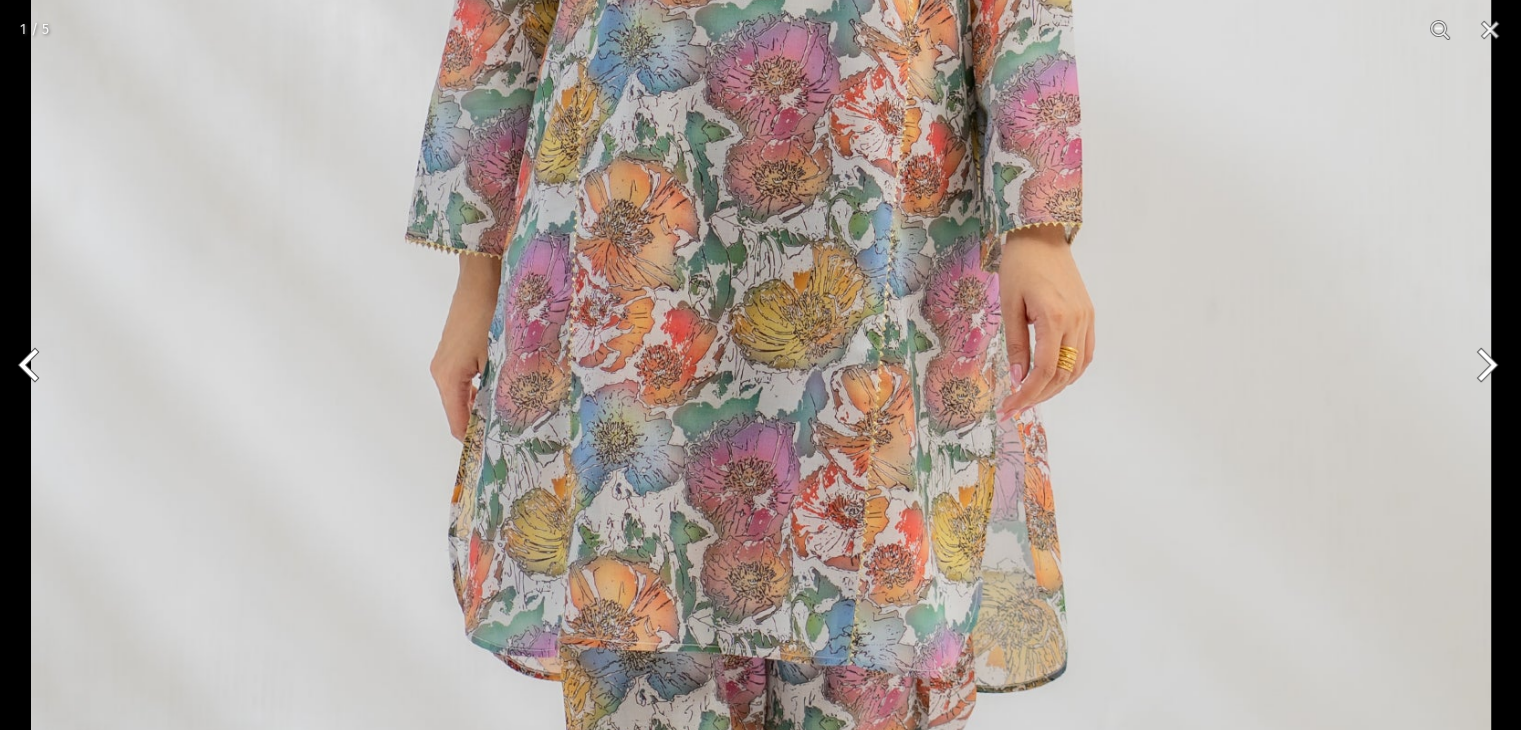 click at bounding box center [761, 274] 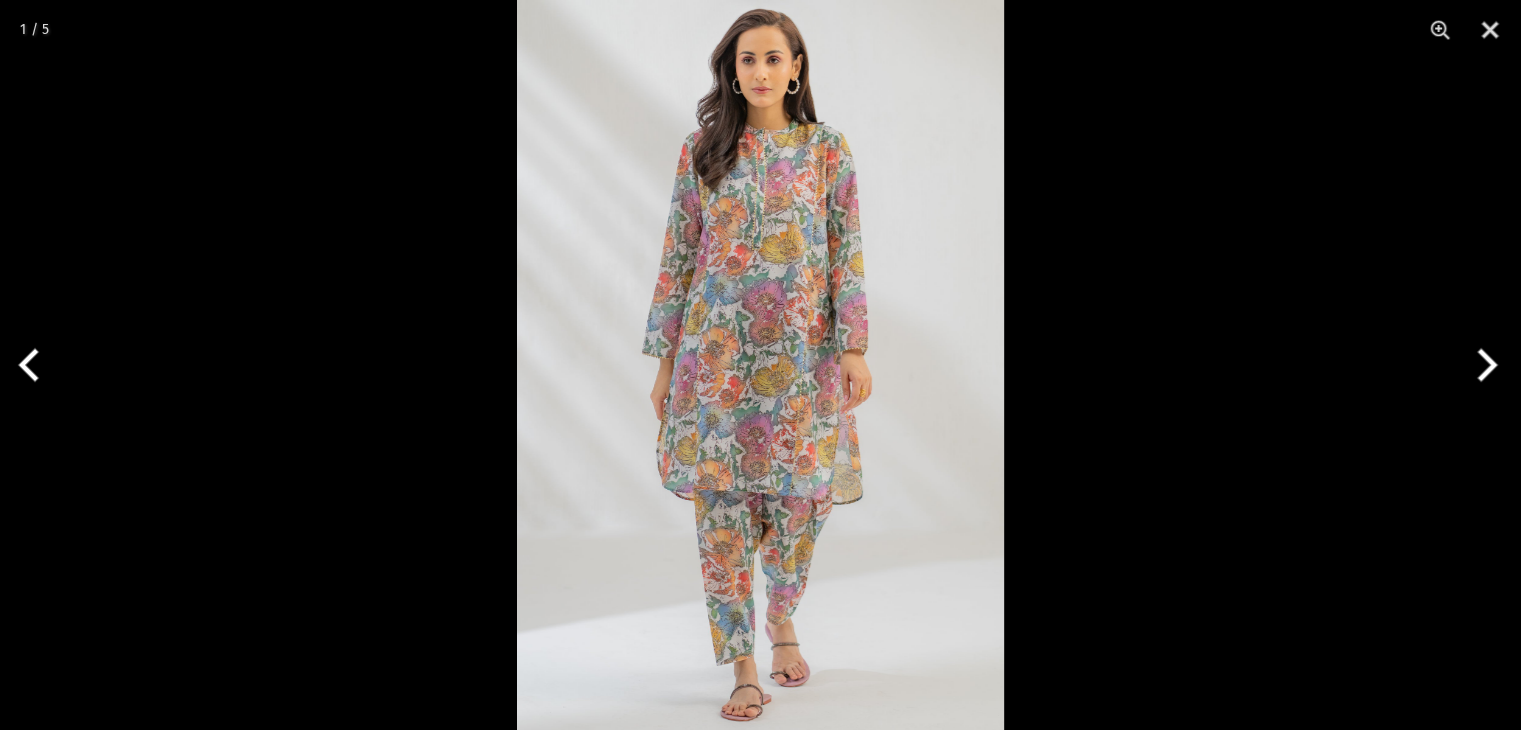 click at bounding box center [760, 365] 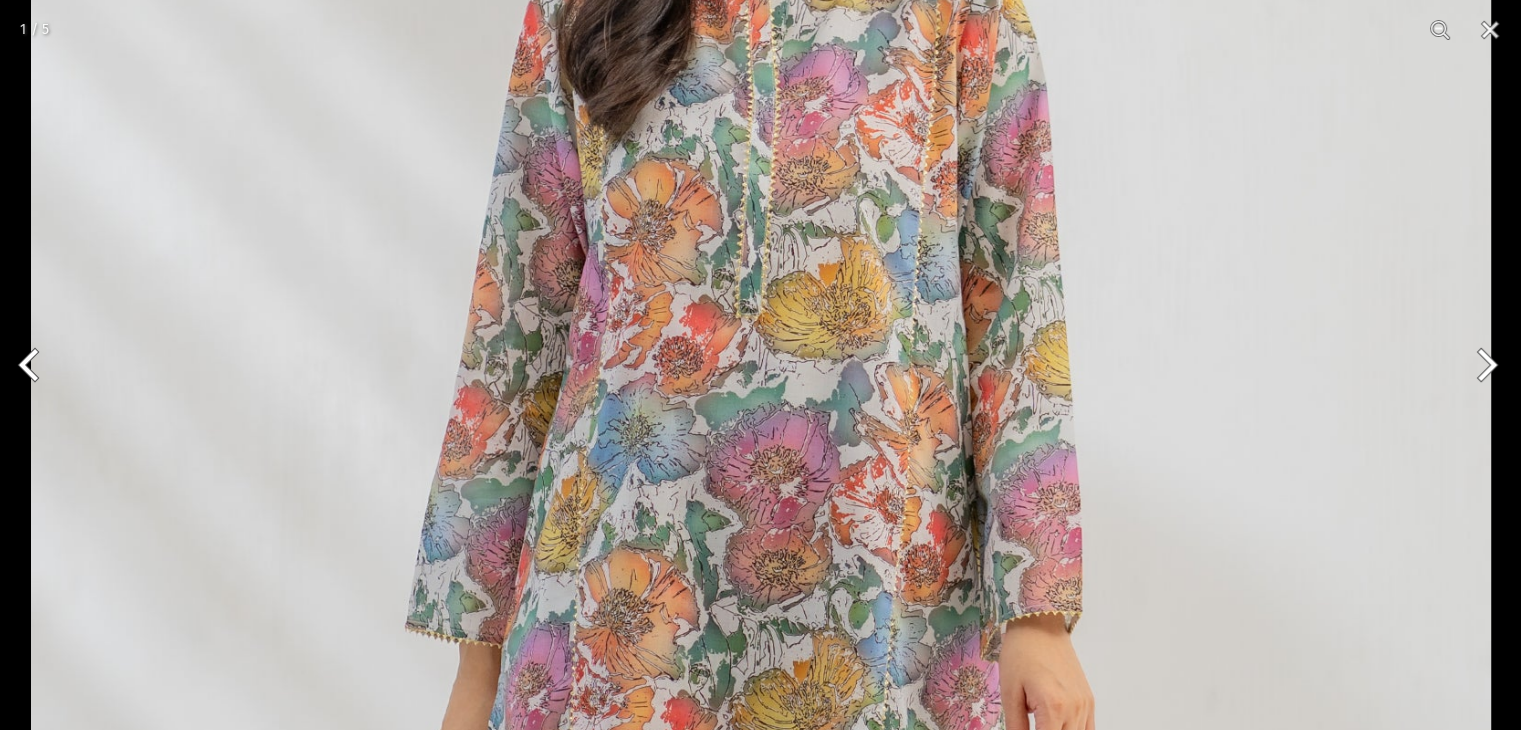 click at bounding box center (761, 663) 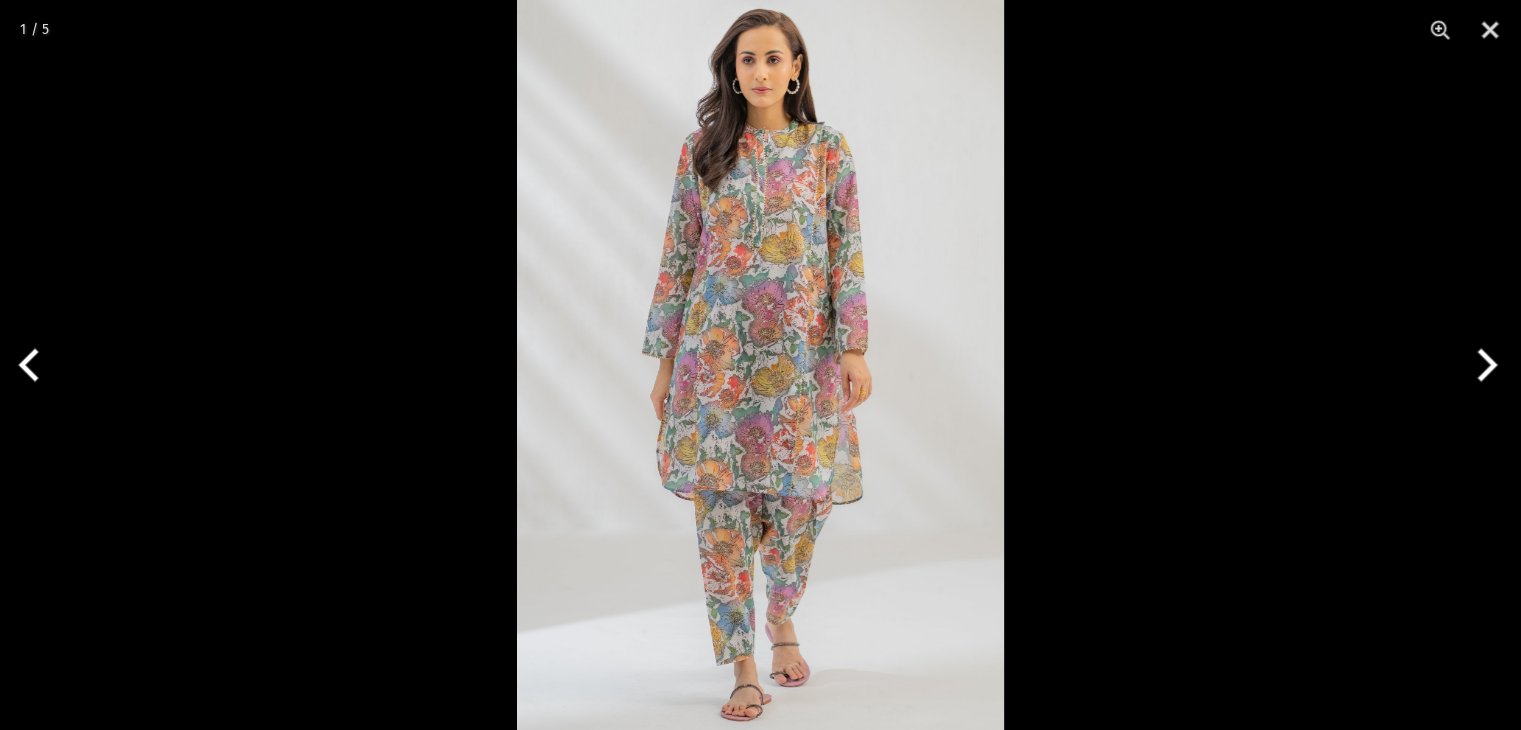 click at bounding box center [760, 365] 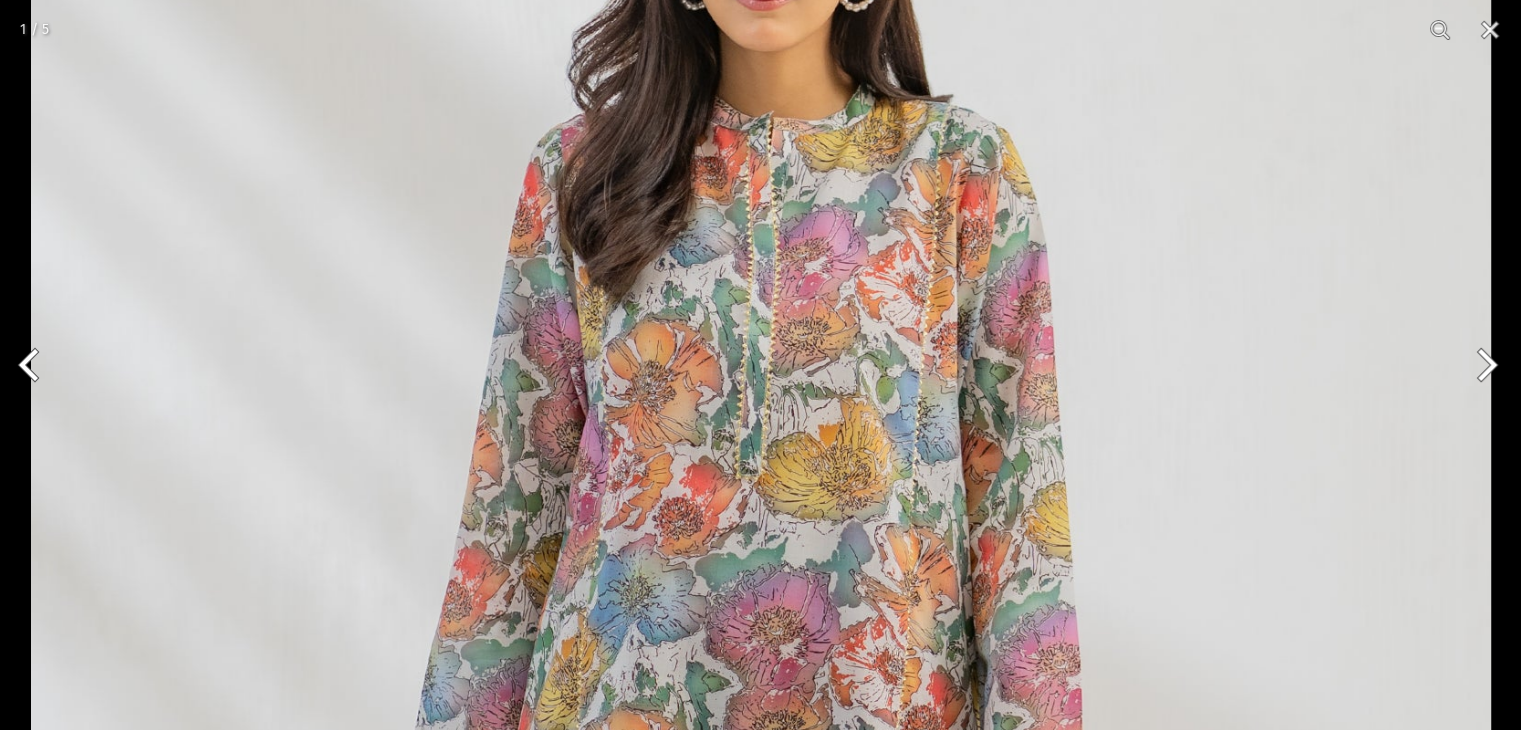 click at bounding box center [761, 824] 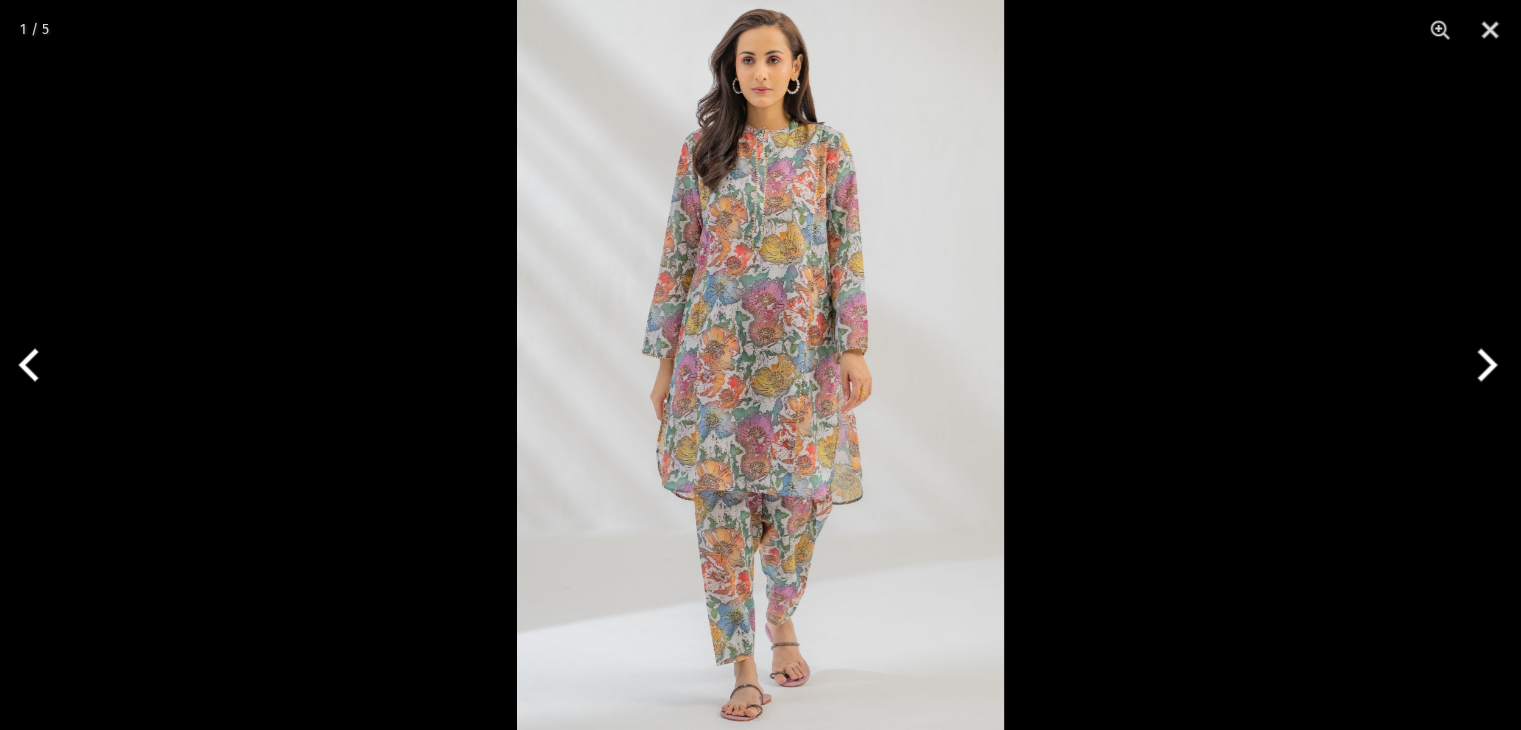 click at bounding box center [760, 365] 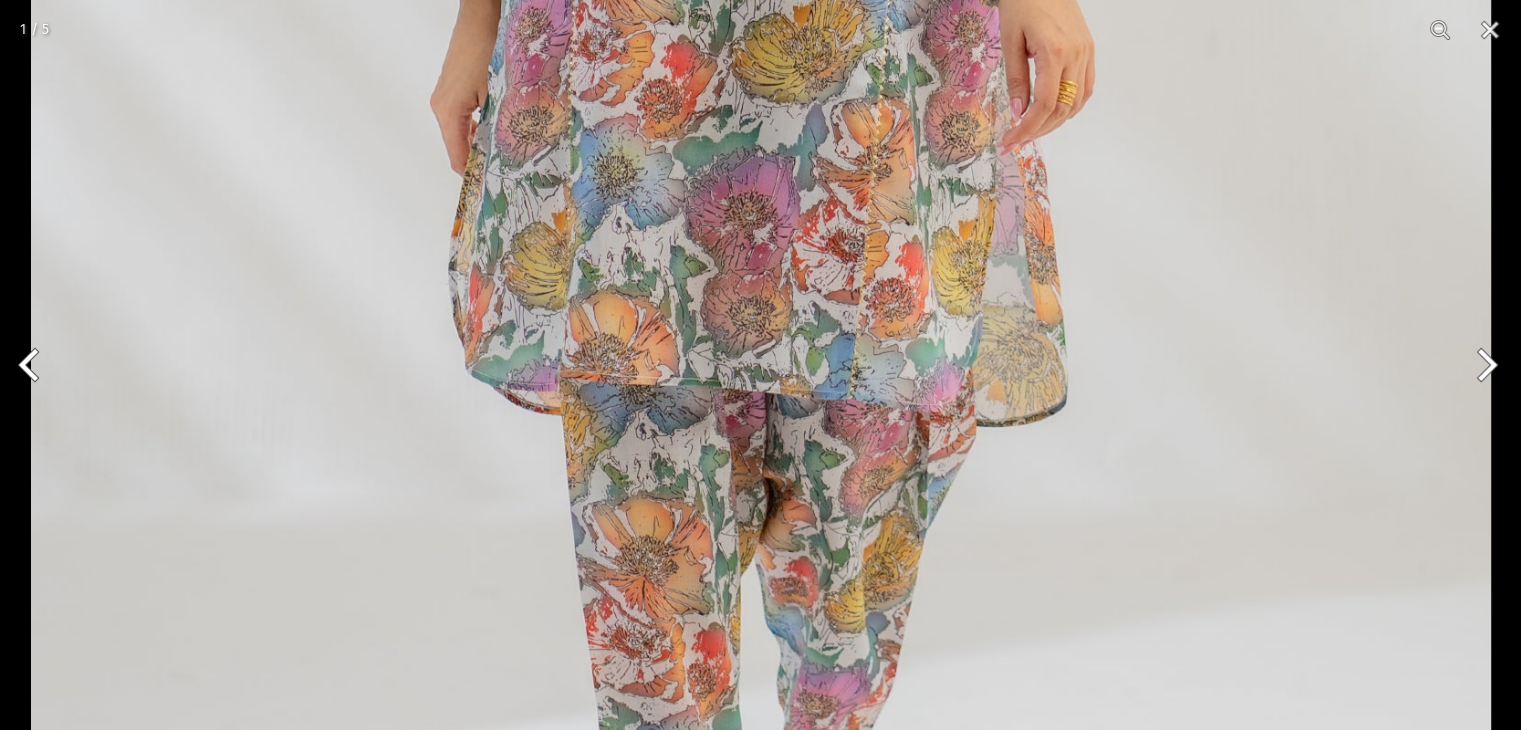 click at bounding box center [761, 8] 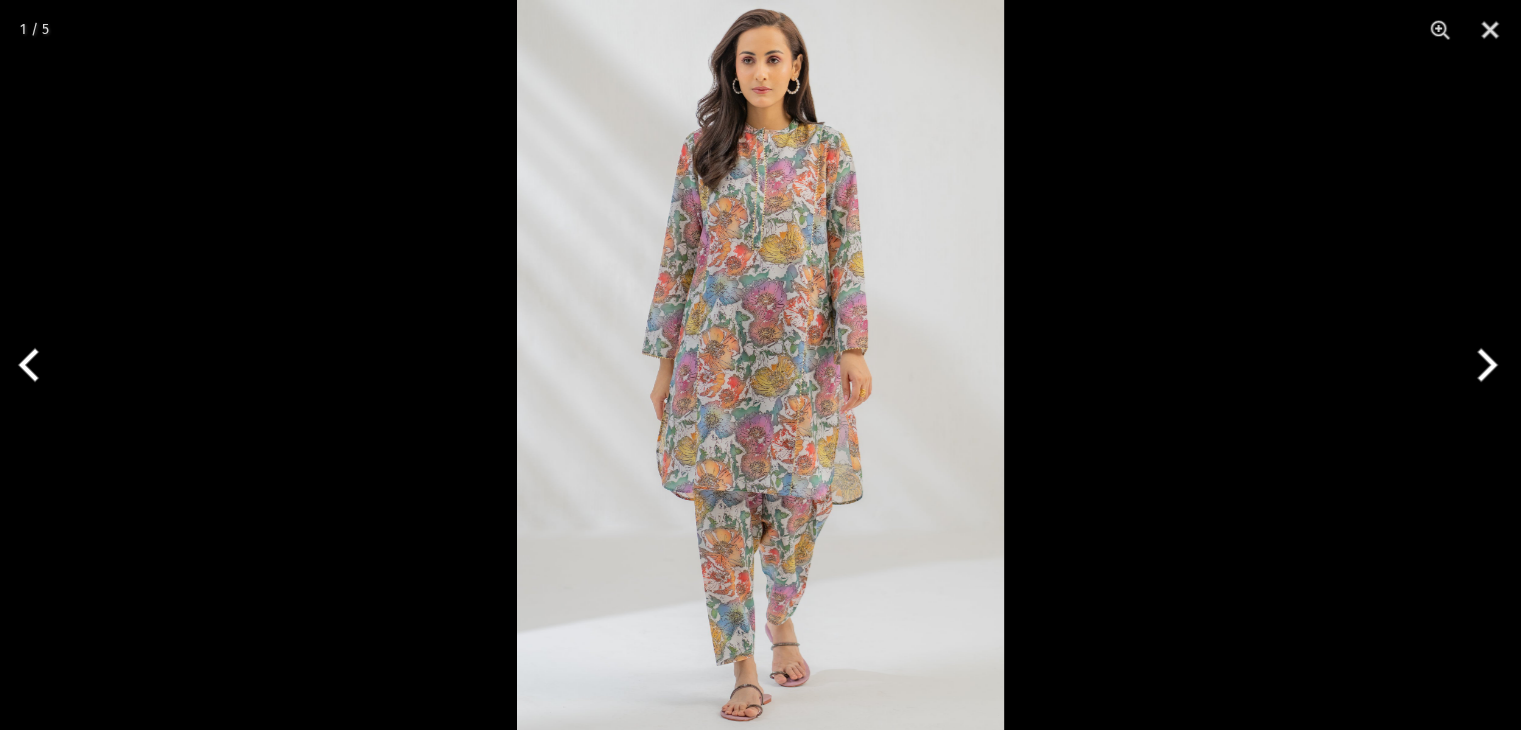 click at bounding box center (760, 365) 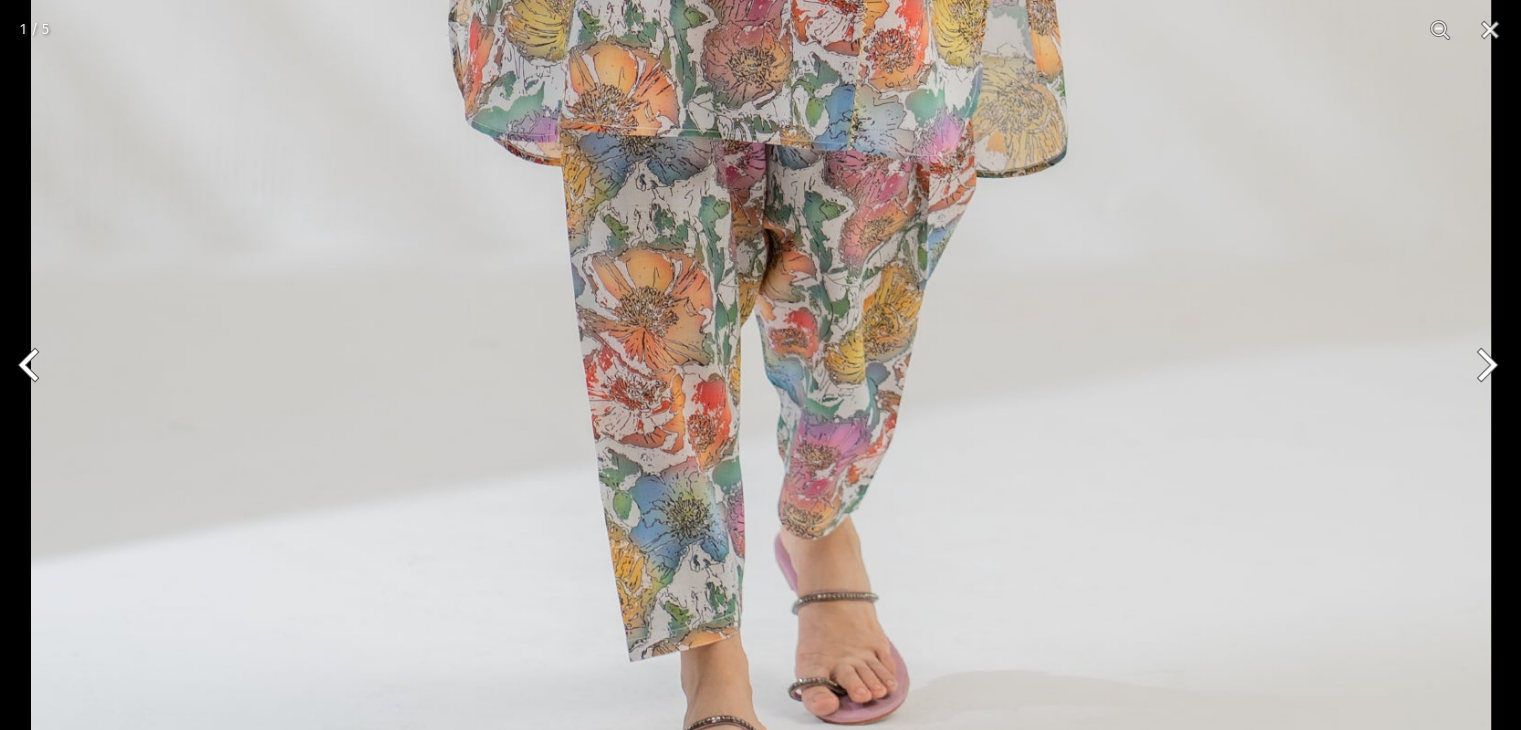 click at bounding box center [761, -241] 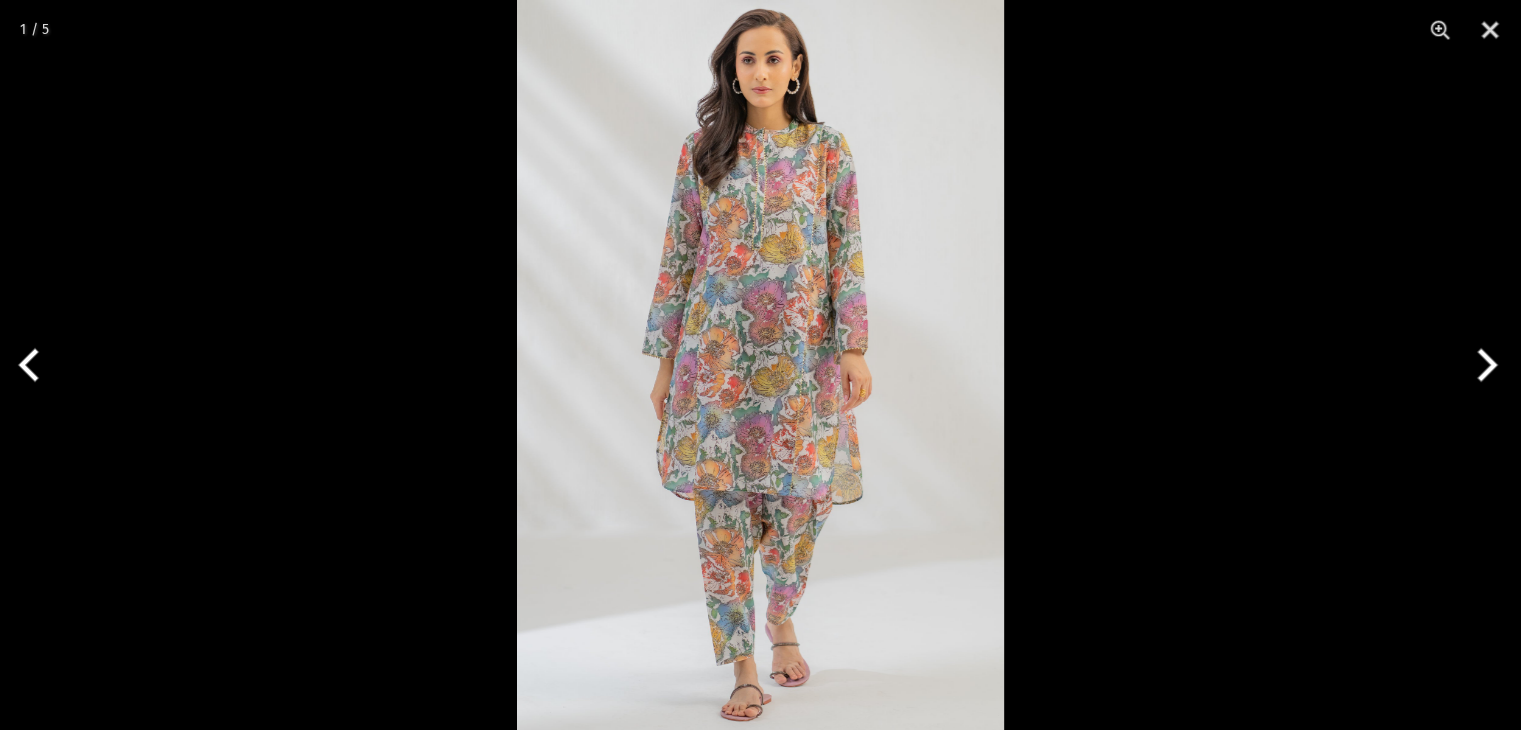 click at bounding box center (760, 365) 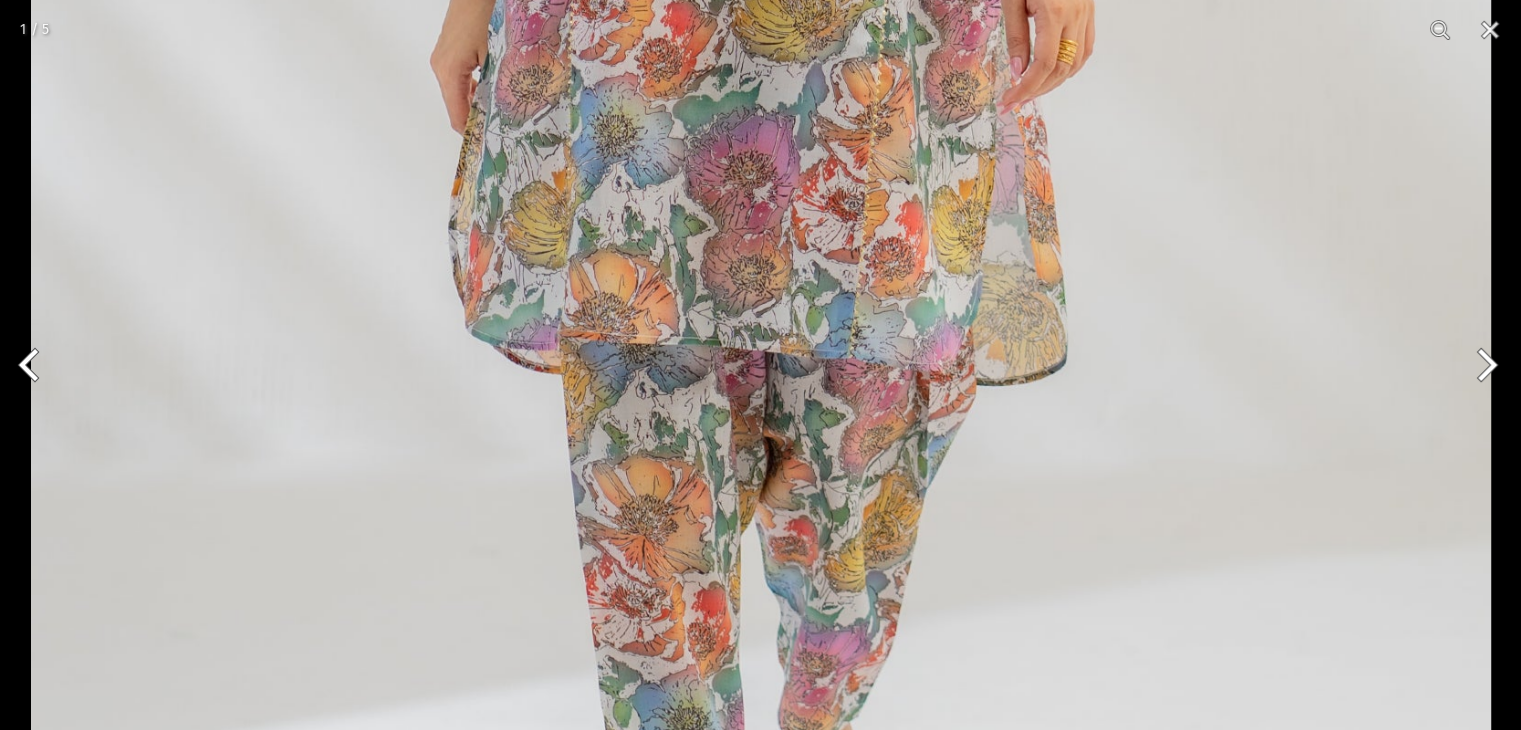 click at bounding box center [761, -33] 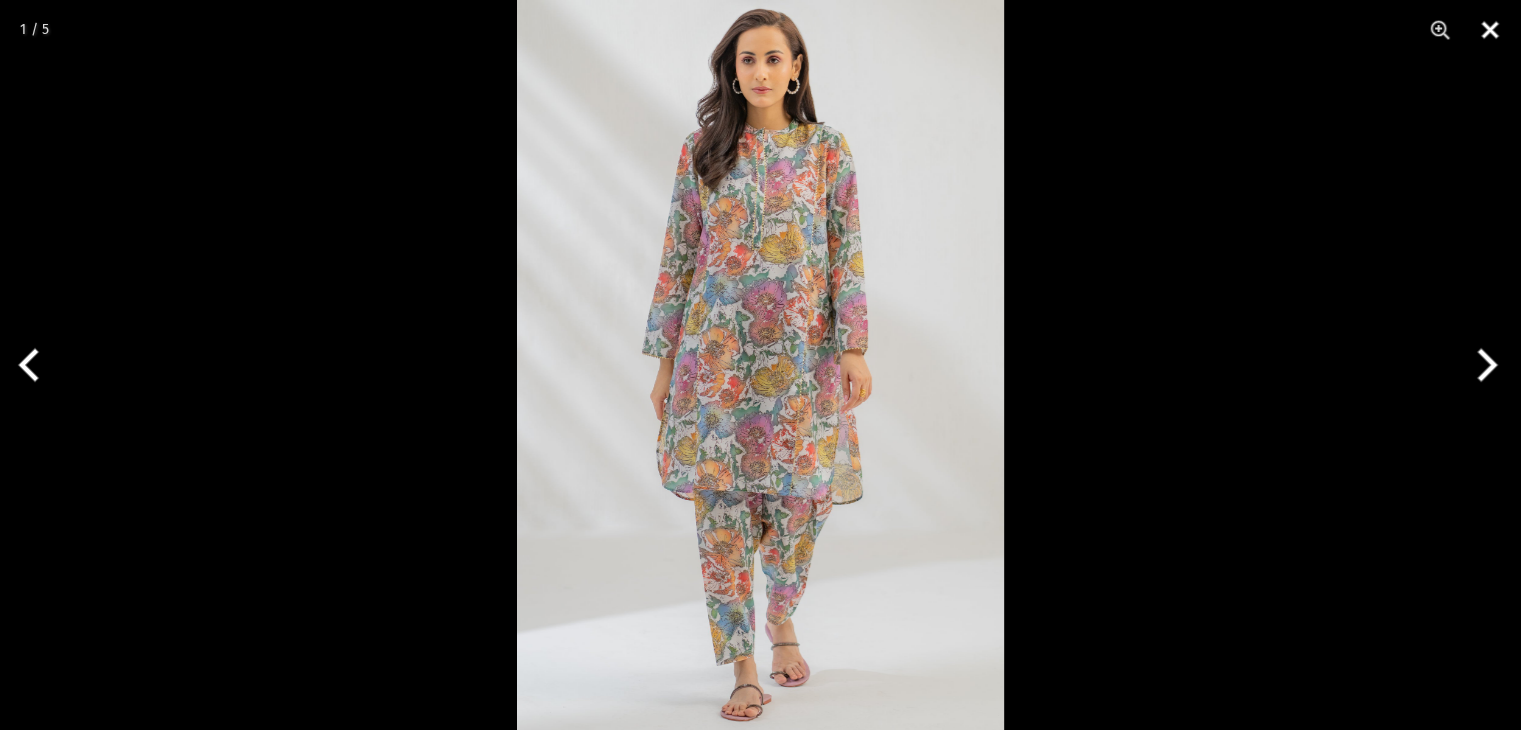 click at bounding box center [1490, 30] 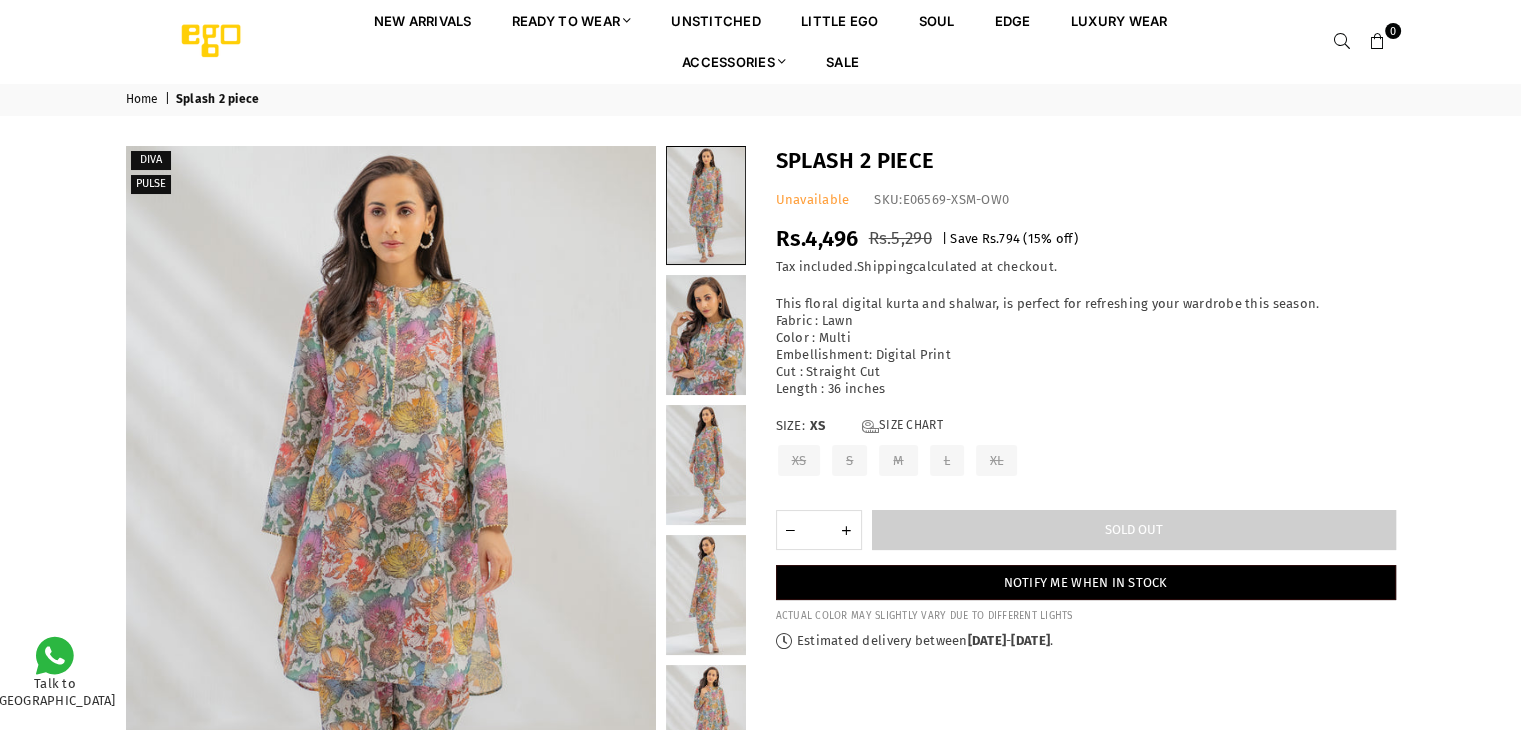 click on "Home | Splash 2 piece
Diva Pulse" at bounding box center (760, 545) 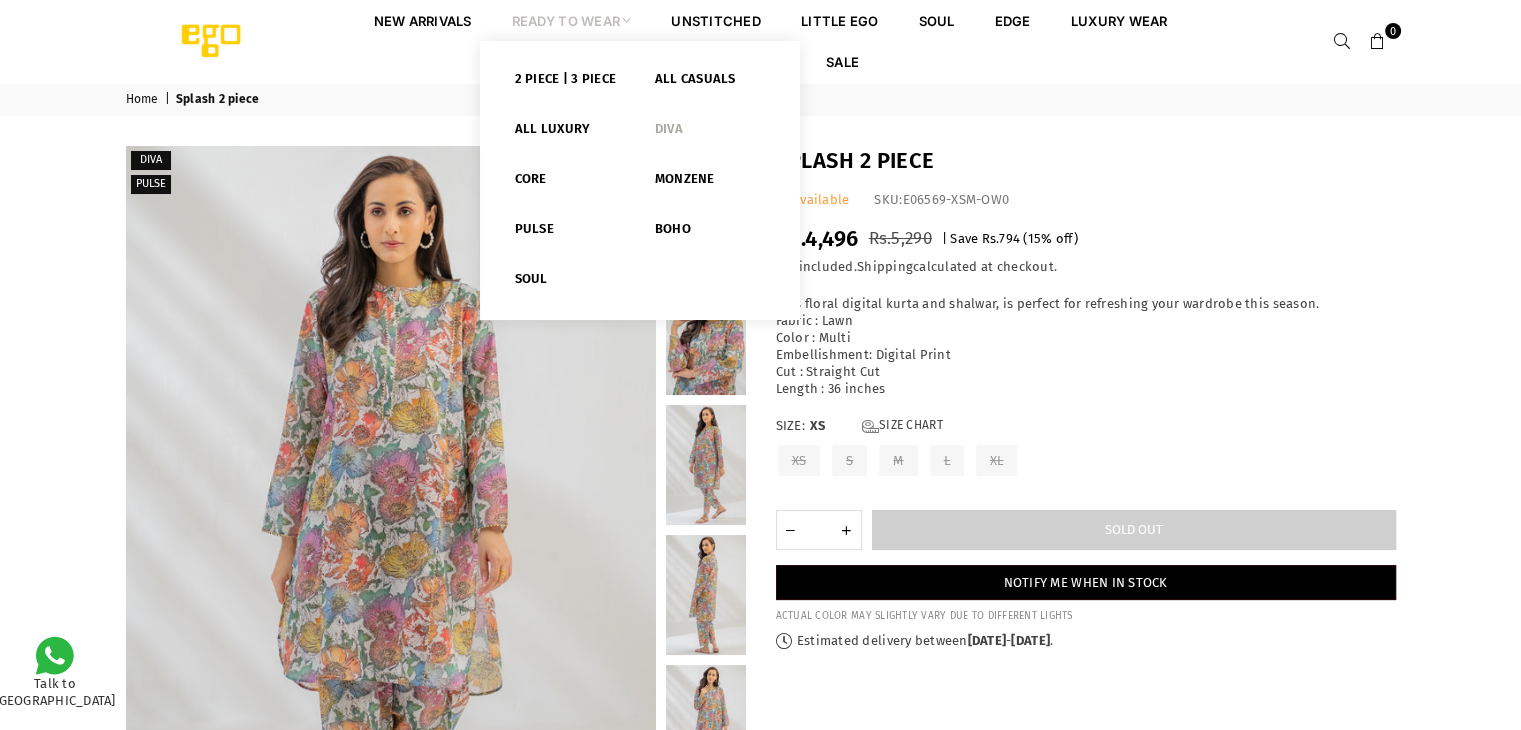 click on "Diva" at bounding box center (710, 133) 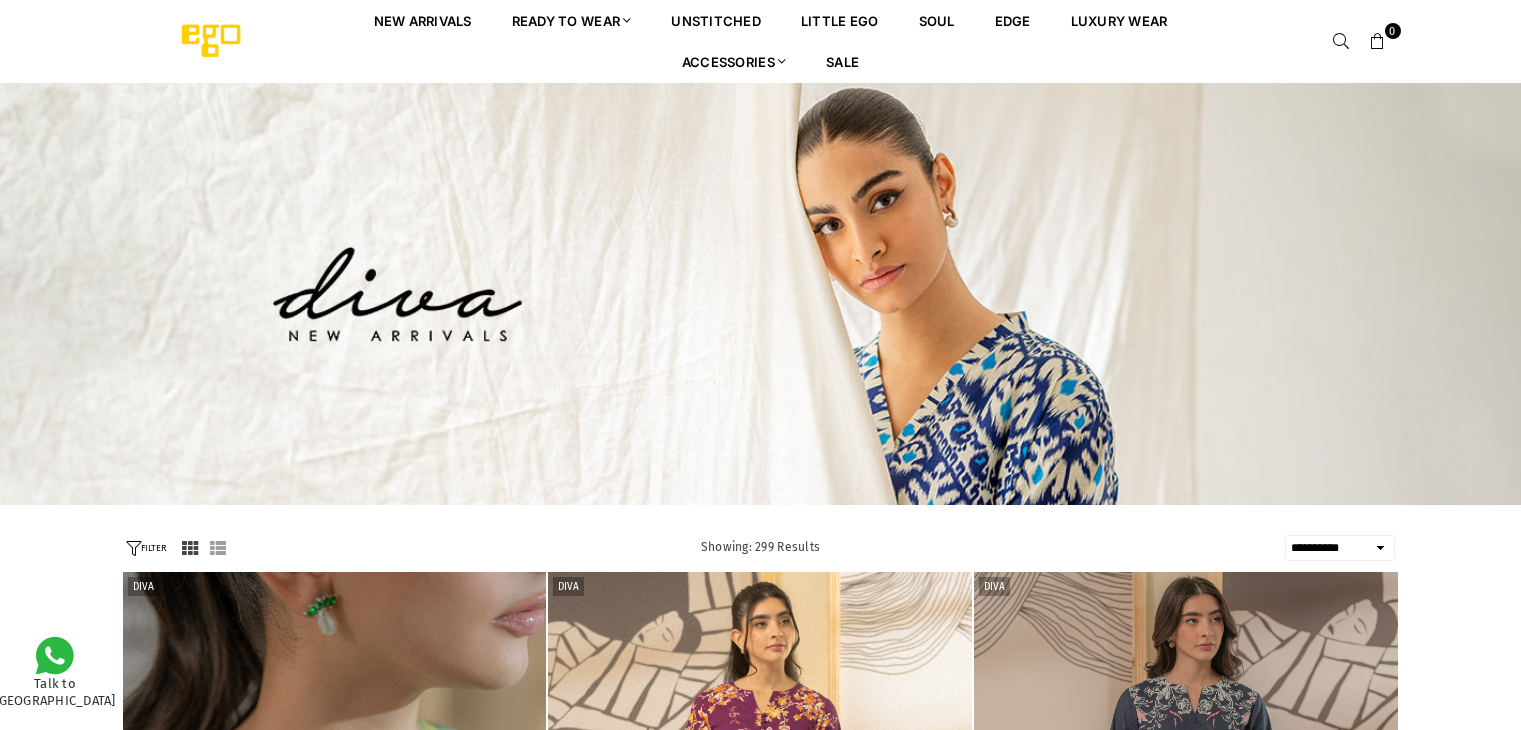 select on "**********" 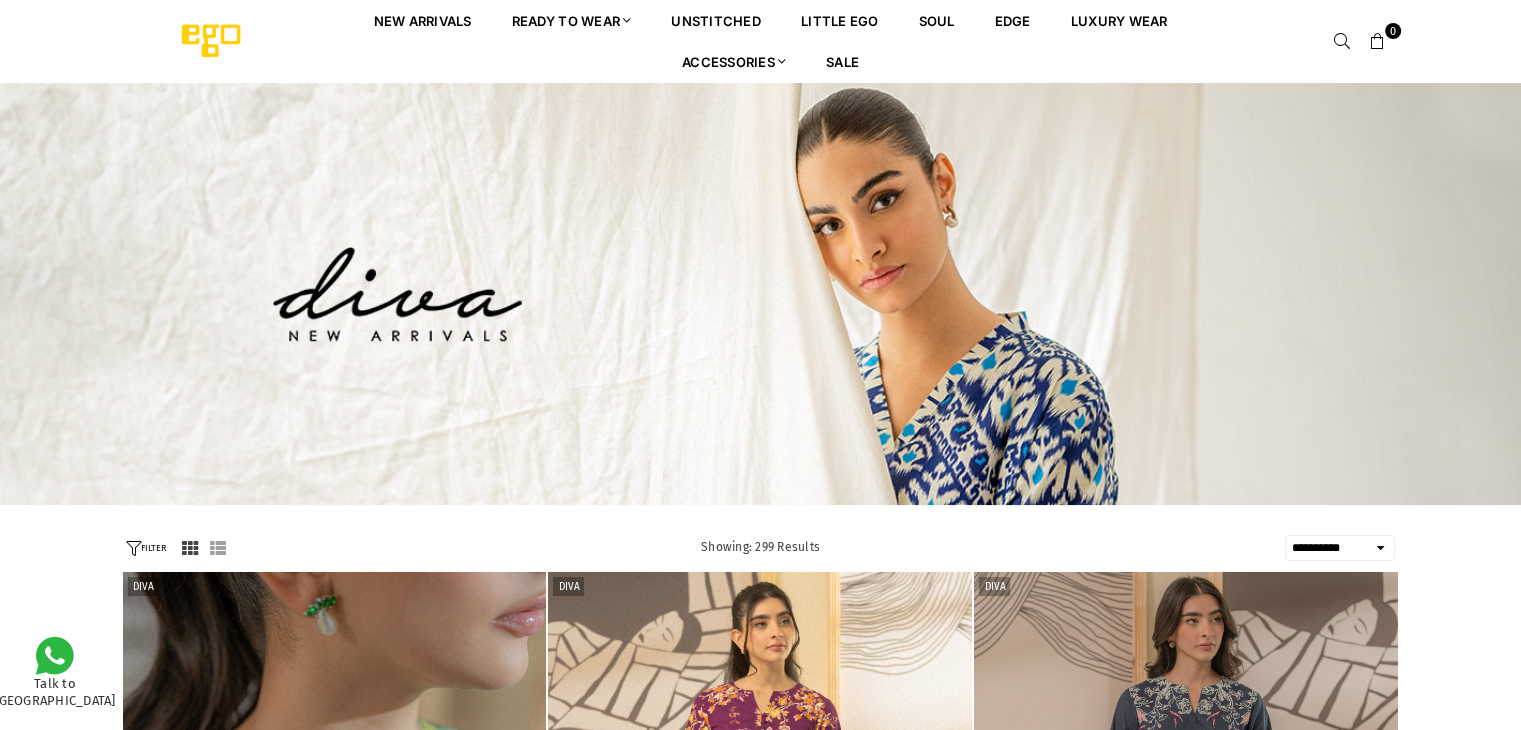 scroll, scrollTop: 0, scrollLeft: 0, axis: both 